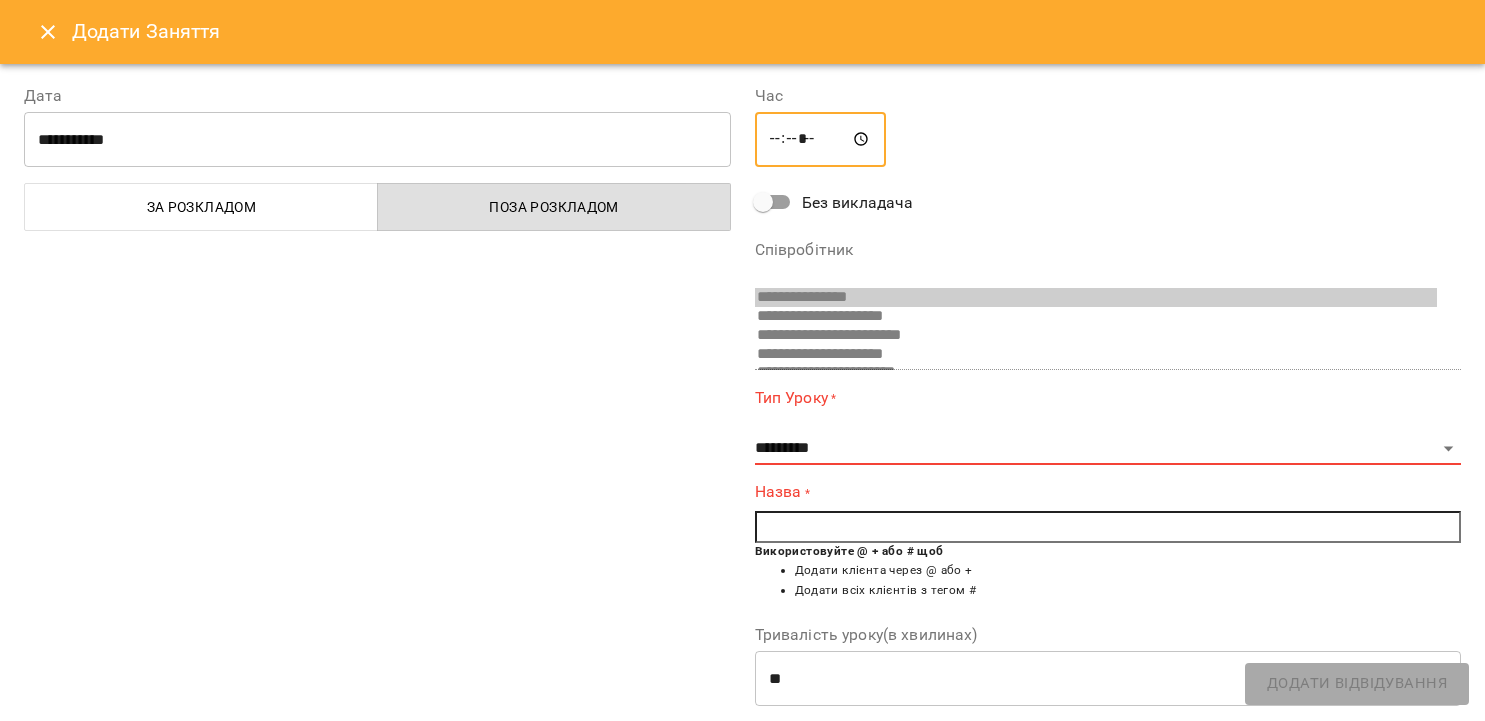 select on "**********" 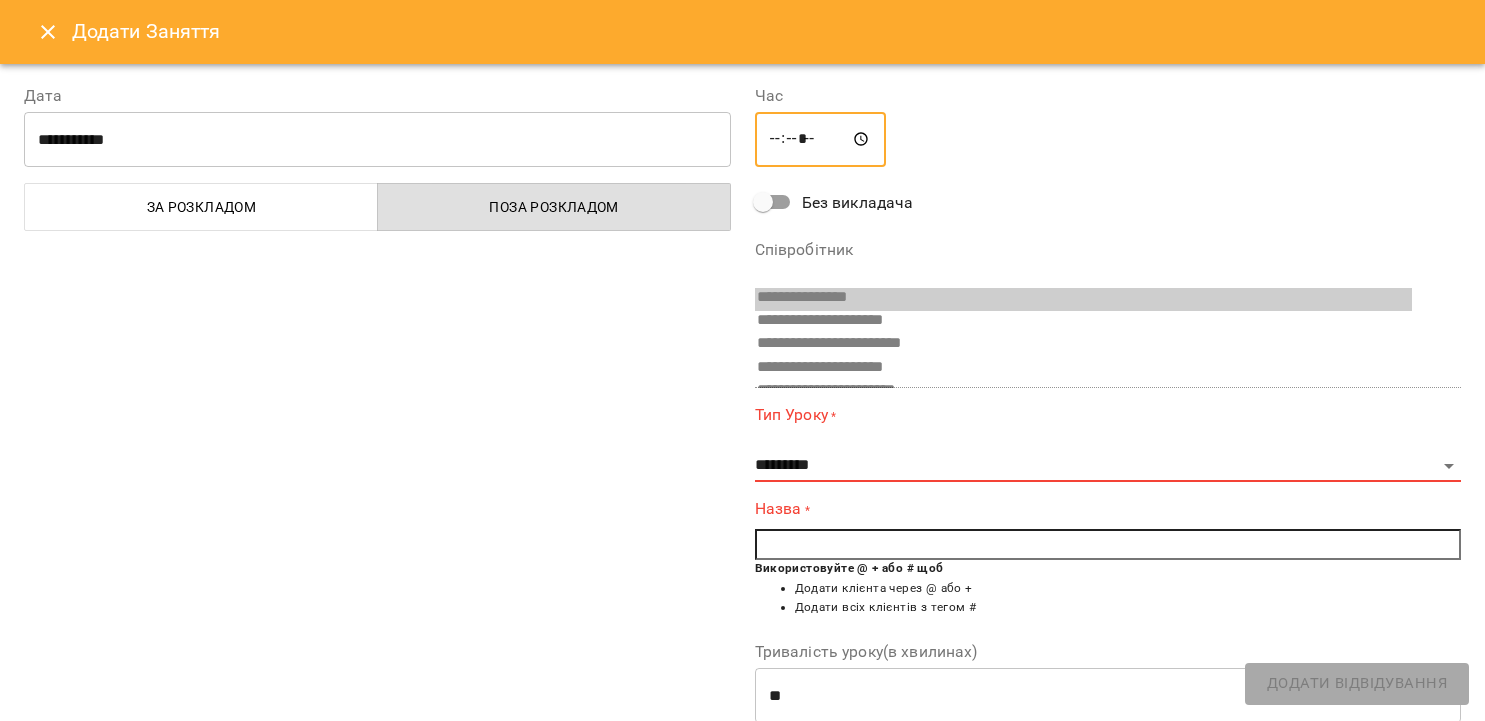 scroll, scrollTop: 0, scrollLeft: 0, axis: both 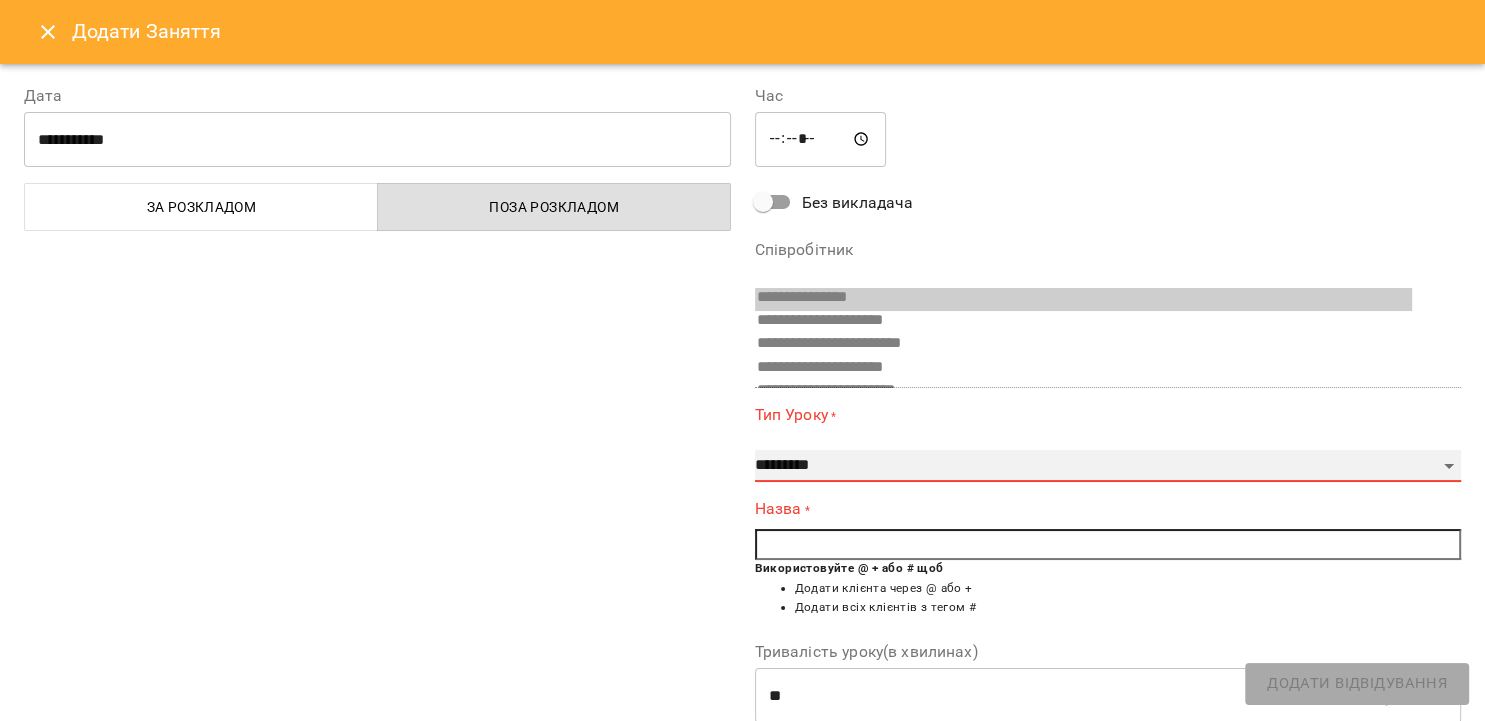 select on "**********" 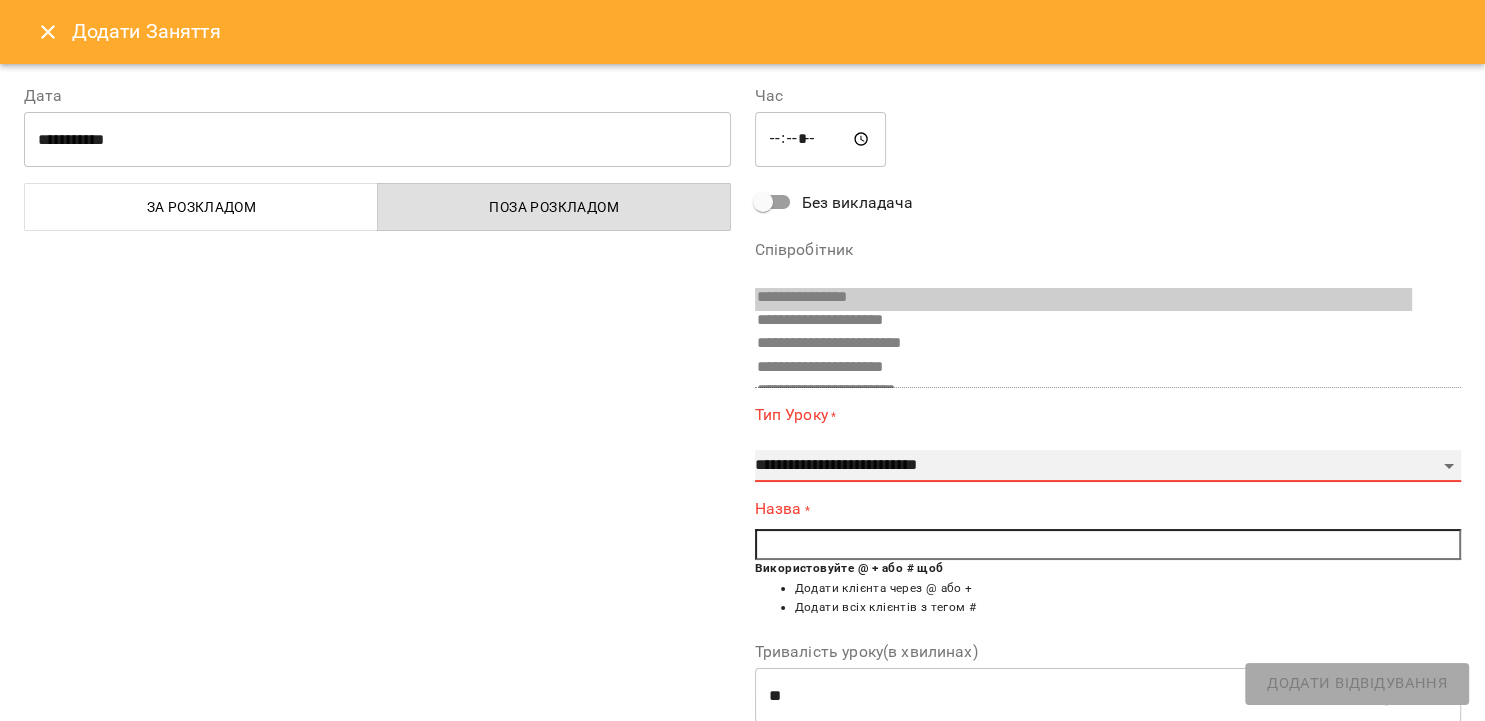 click on "**********" at bounding box center (0, 0) 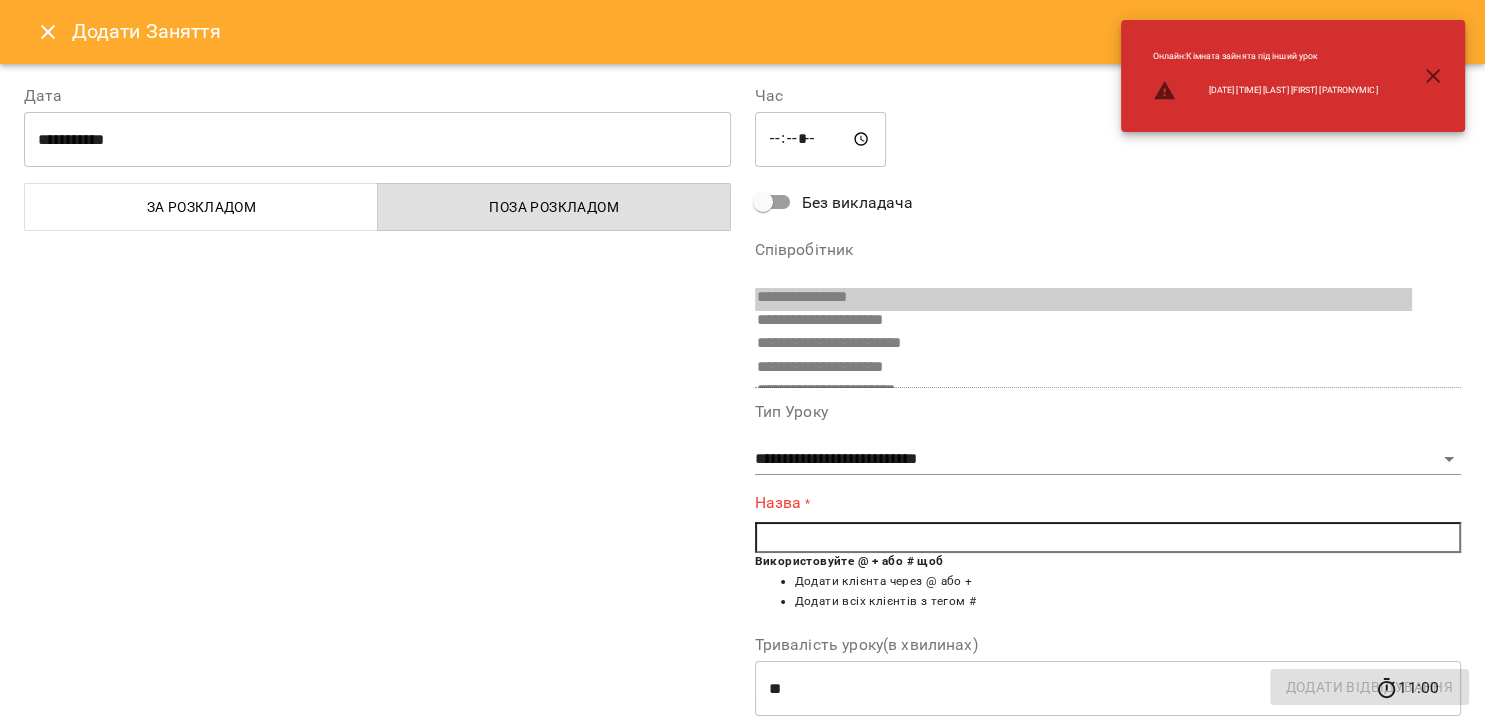 click at bounding box center (1108, 538) 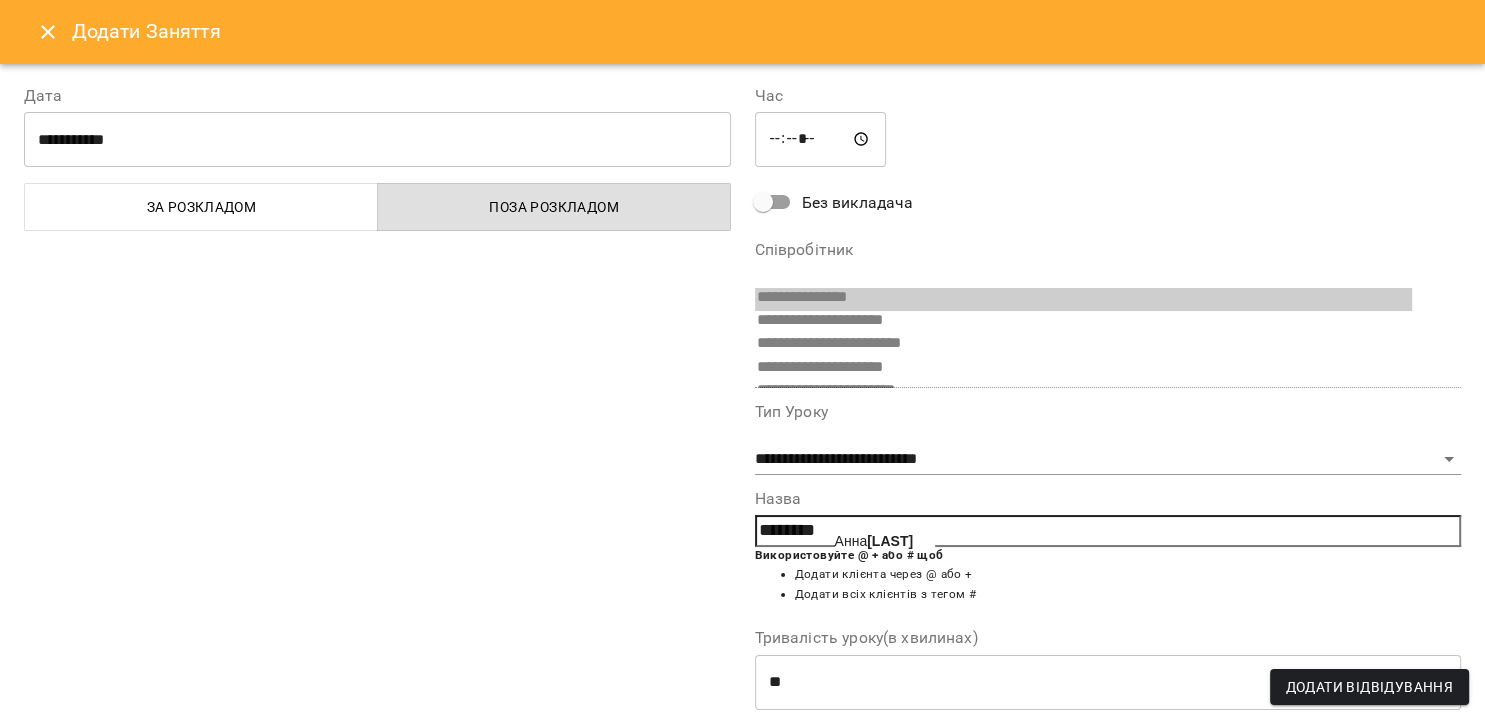 click on "[LAST]" at bounding box center [890, 541] 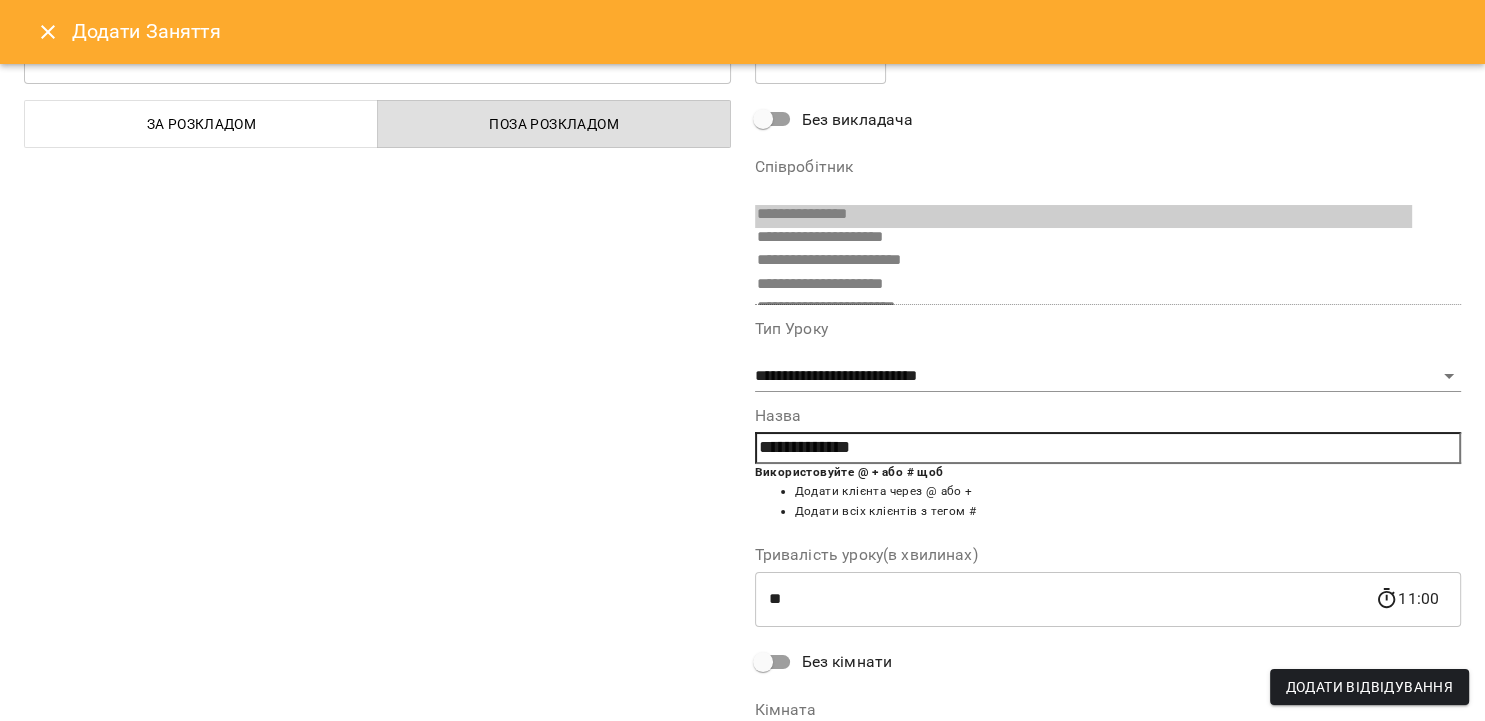 scroll, scrollTop: 115, scrollLeft: 0, axis: vertical 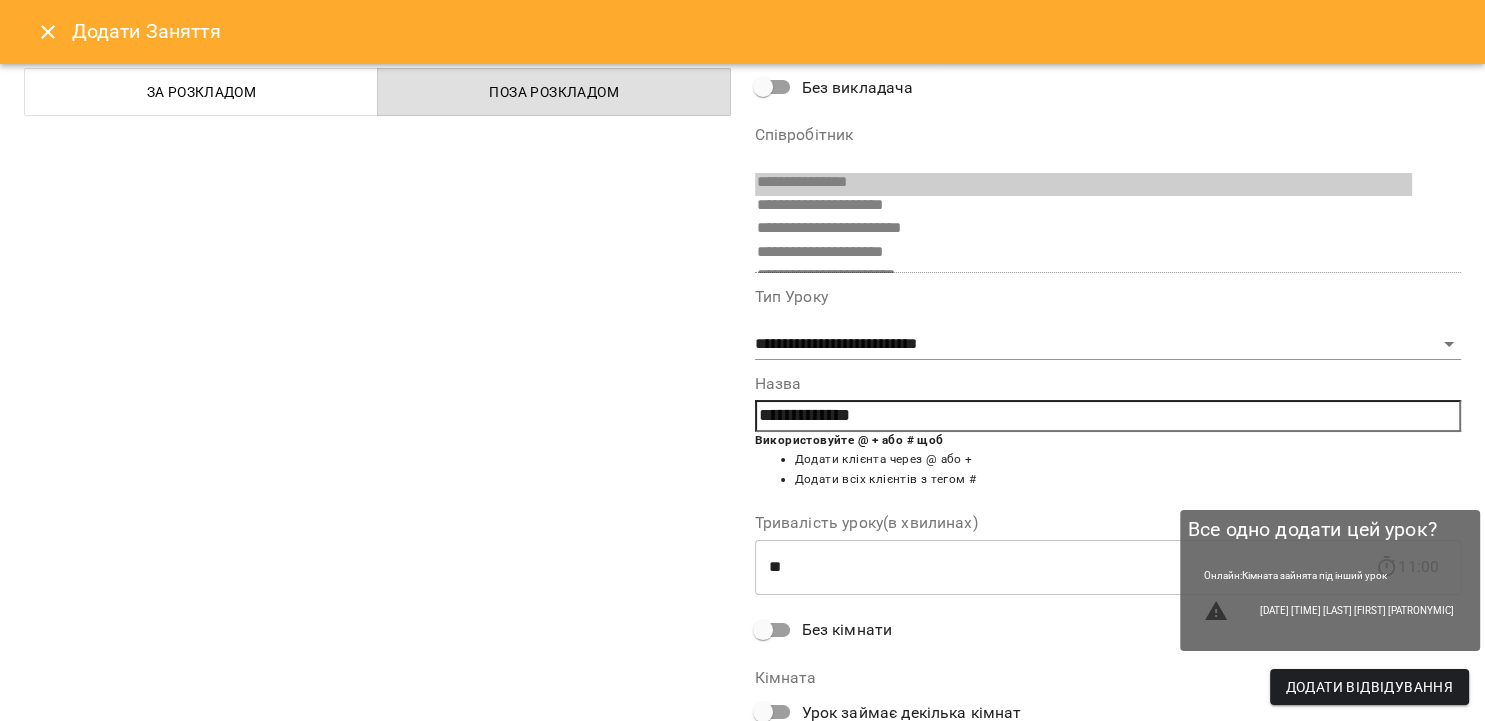 click on "Додати Відвідування" at bounding box center [1369, 687] 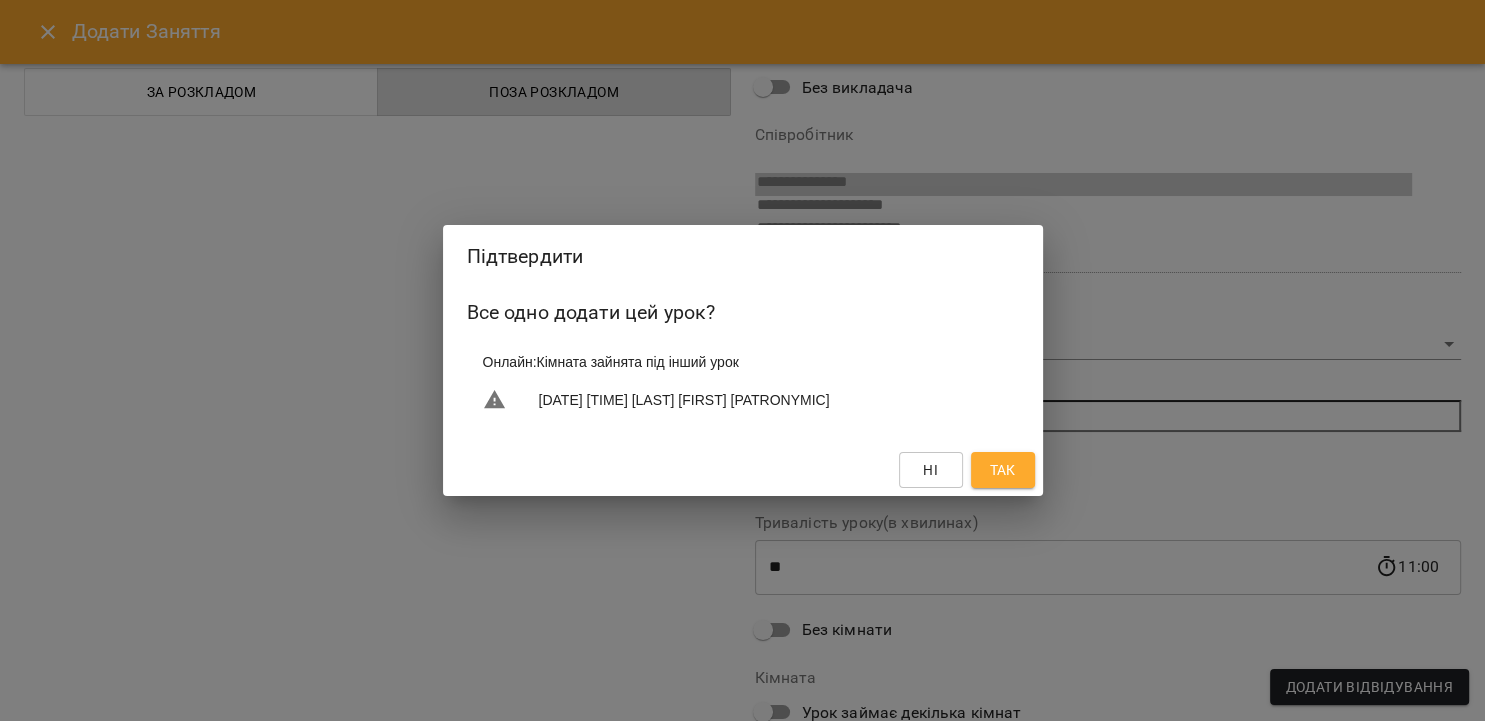 click on "Так" at bounding box center [1002, 470] 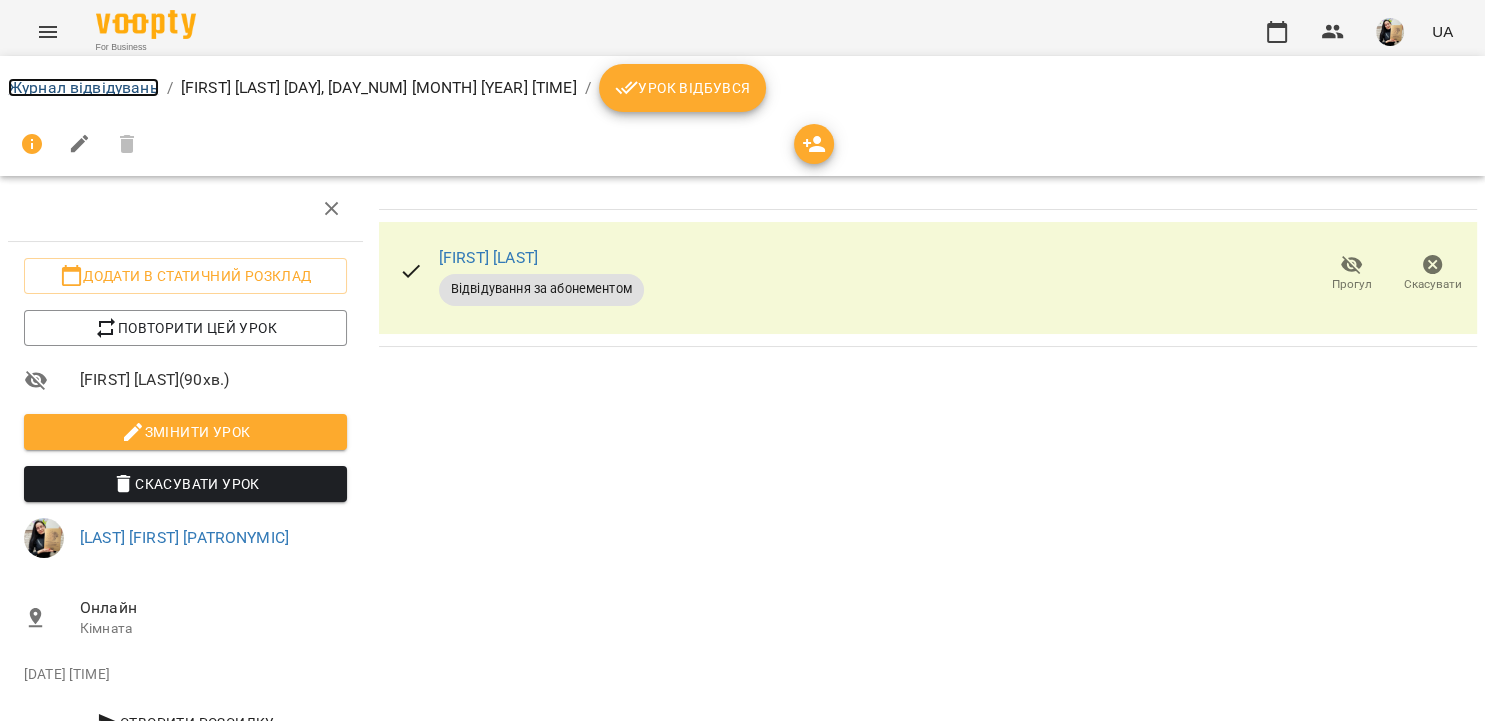 click on "Журнал відвідувань" at bounding box center [83, 87] 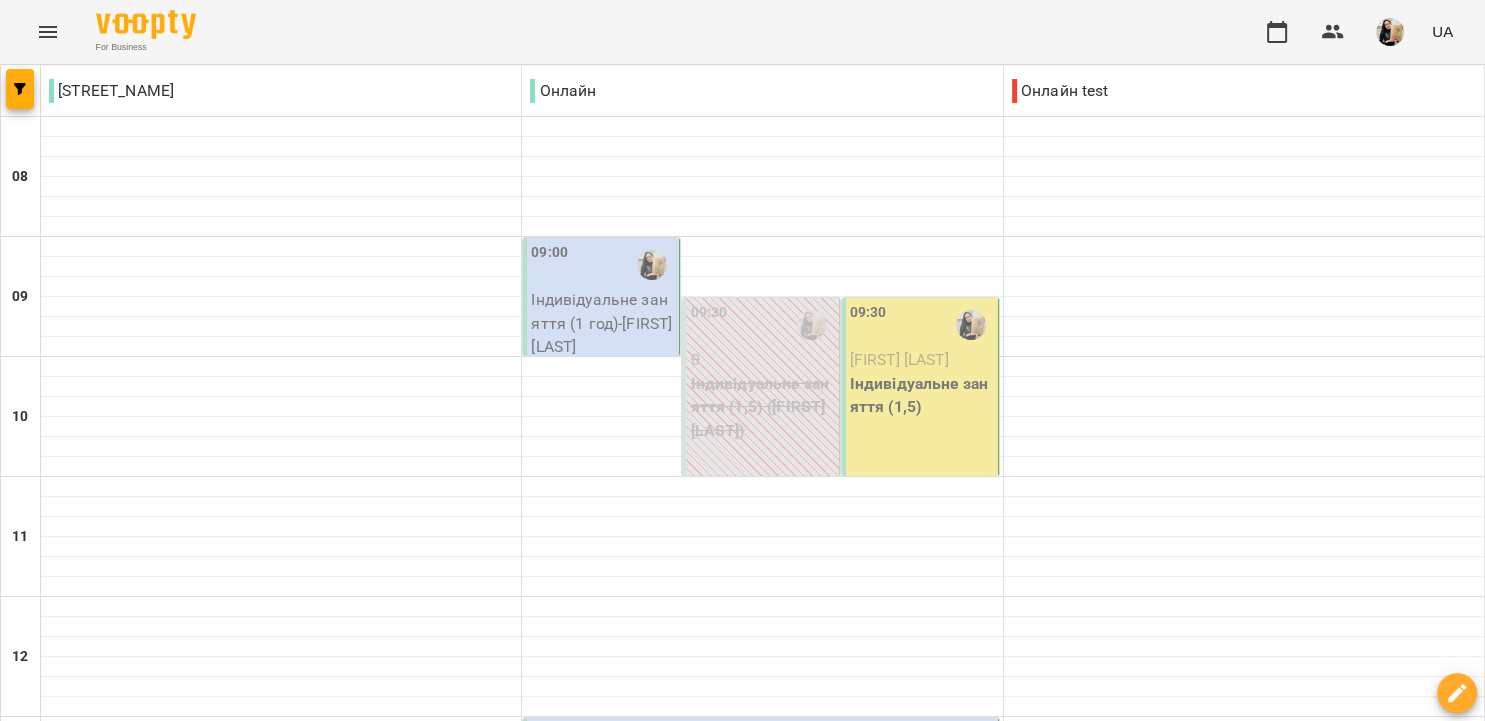 scroll, scrollTop: 115, scrollLeft: 0, axis: vertical 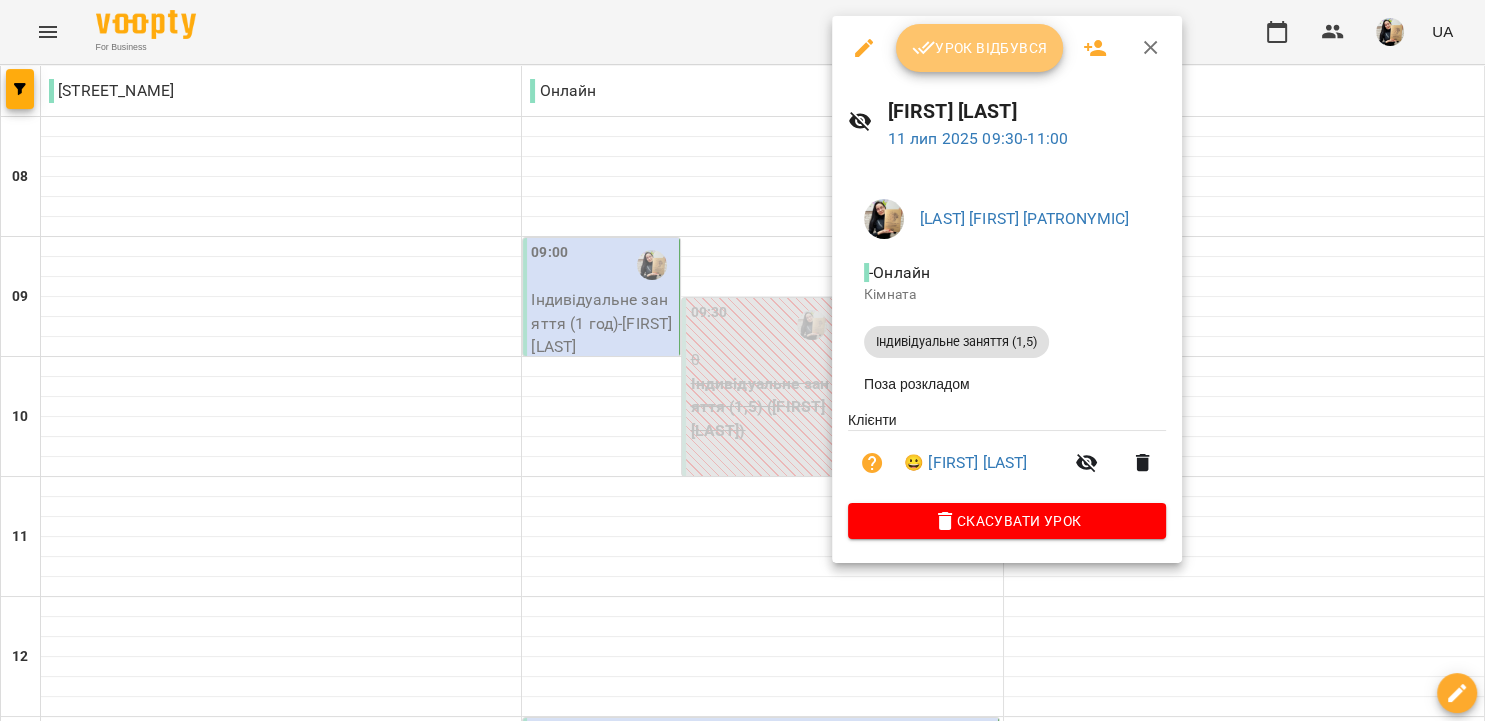 click on "Урок відбувся" at bounding box center [980, 48] 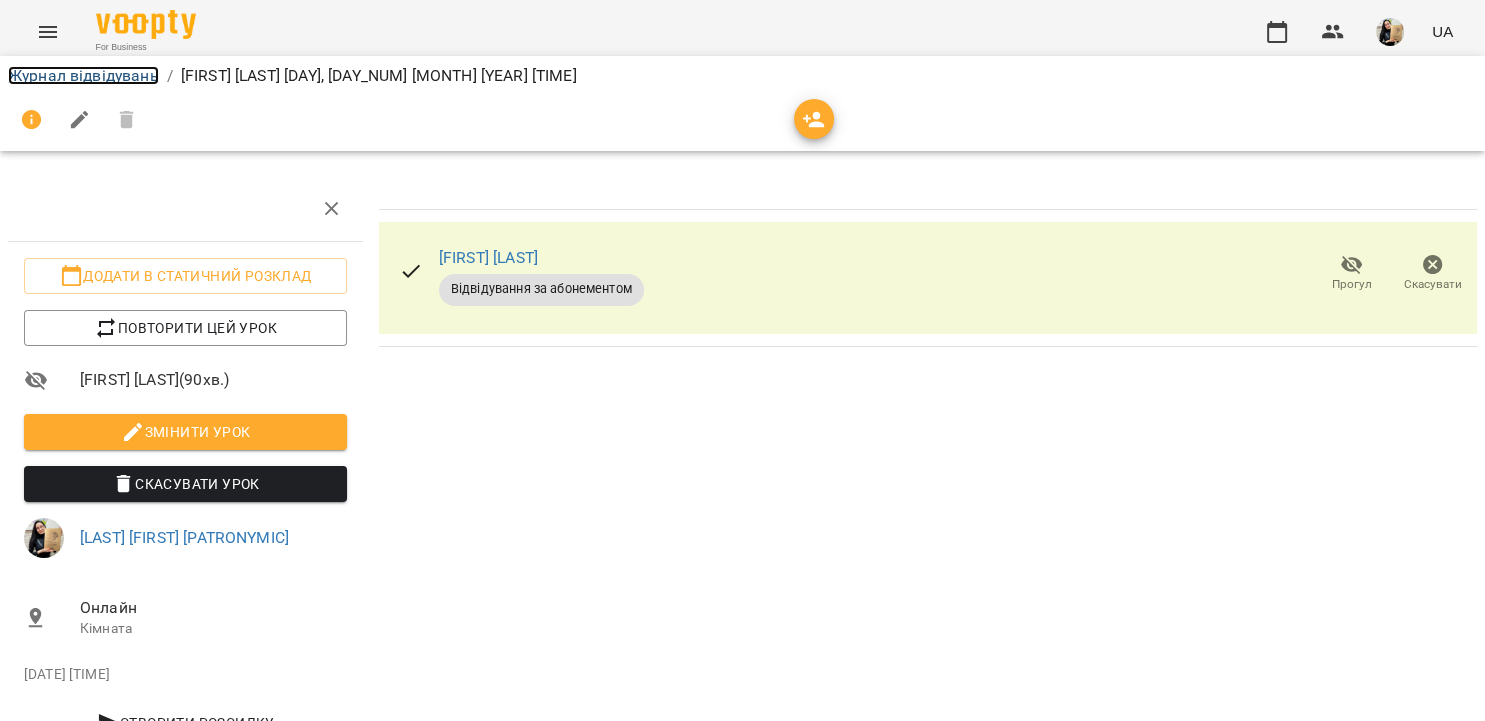 click on "Журнал відвідувань" at bounding box center [83, 75] 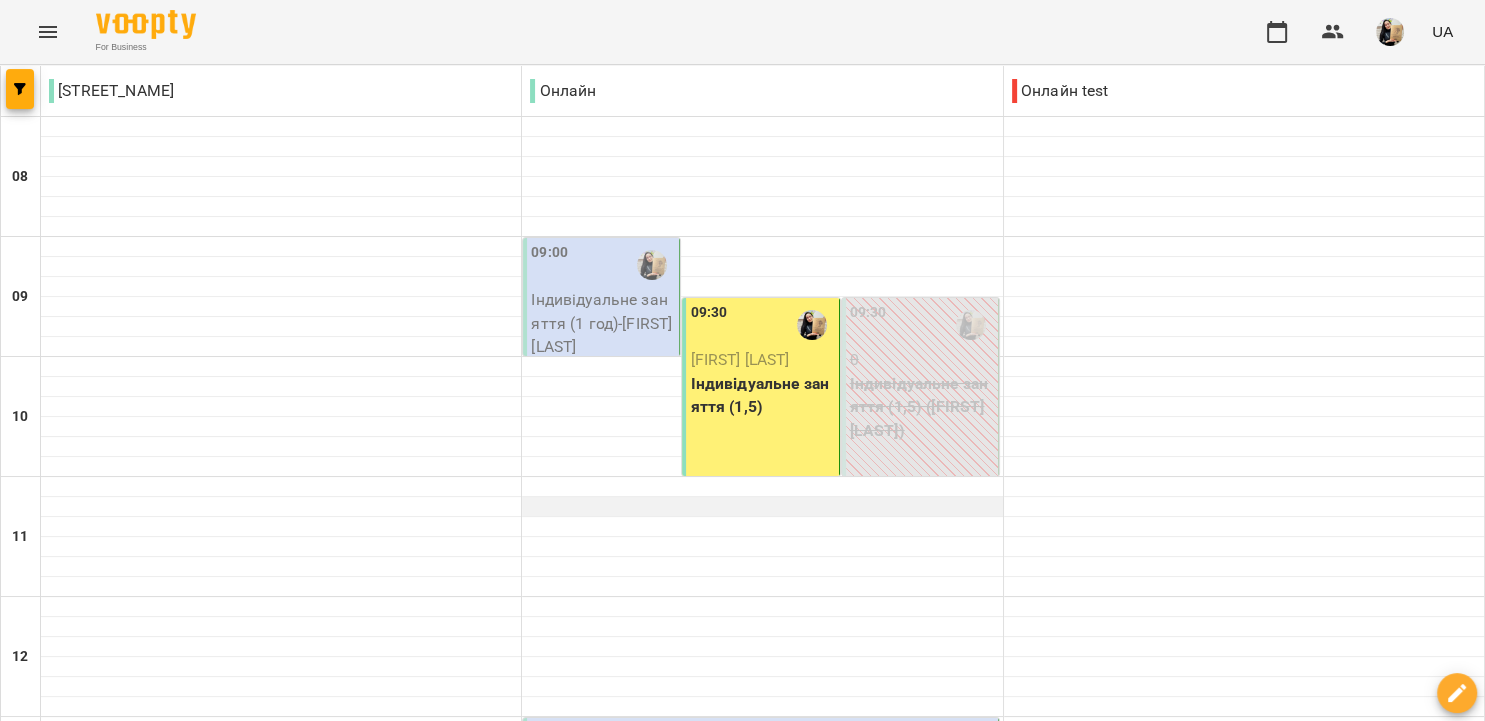 scroll, scrollTop: 346, scrollLeft: 0, axis: vertical 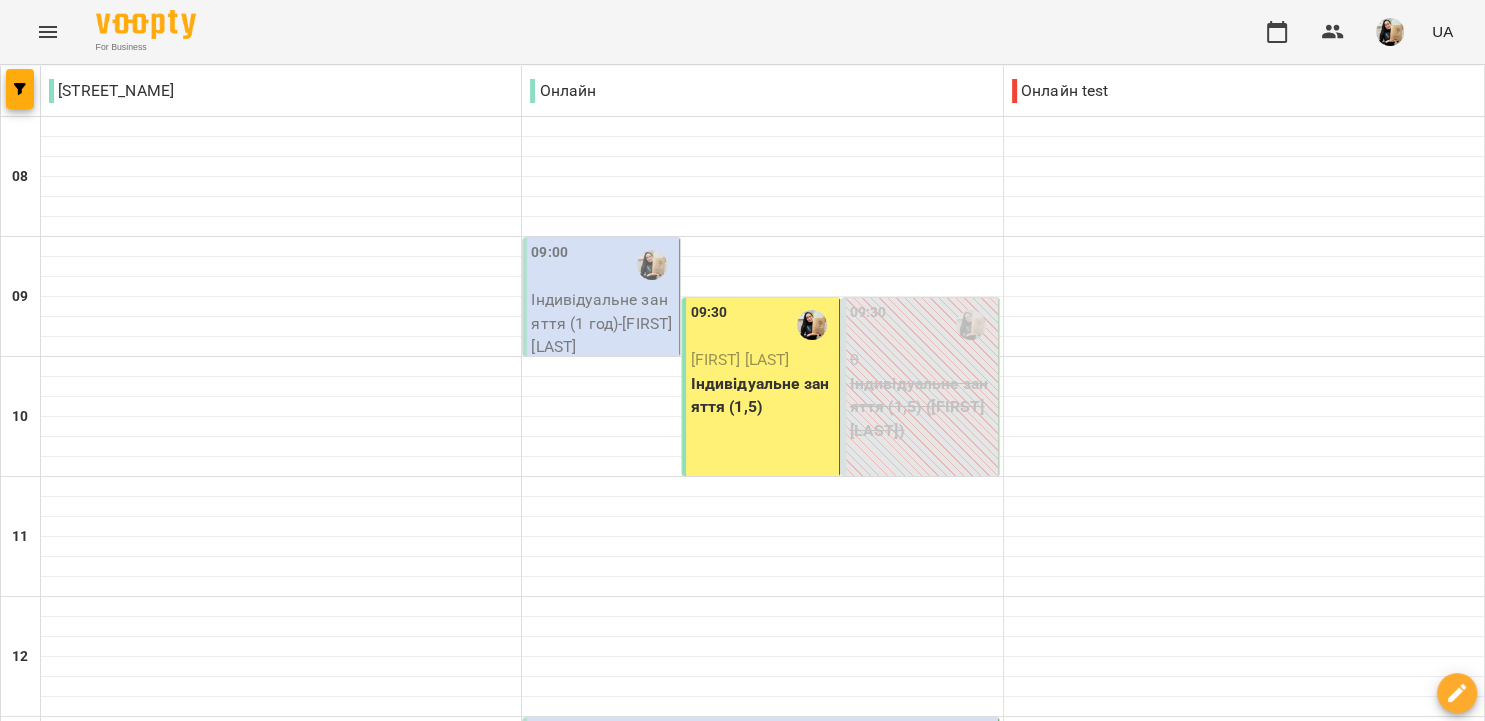 click on "09:00" at bounding box center (603, 265) 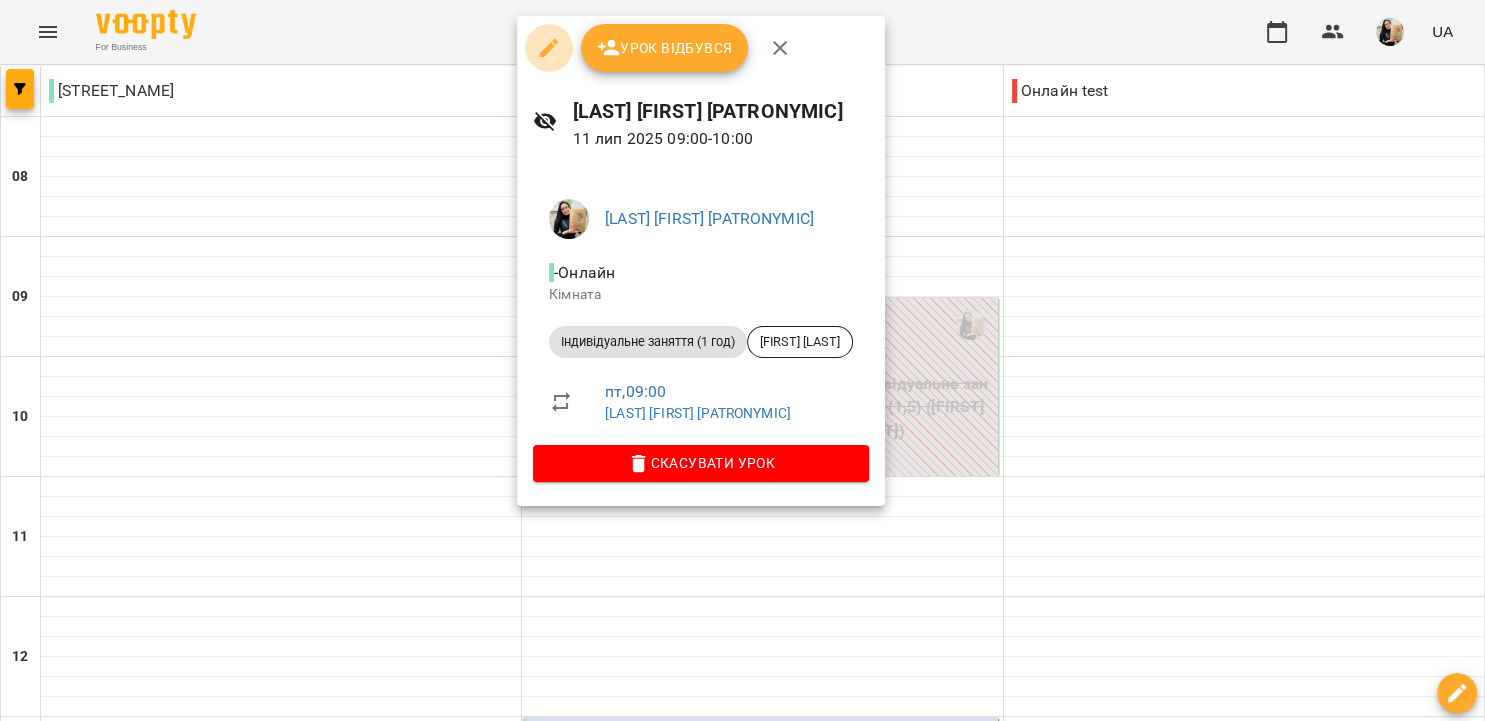 click 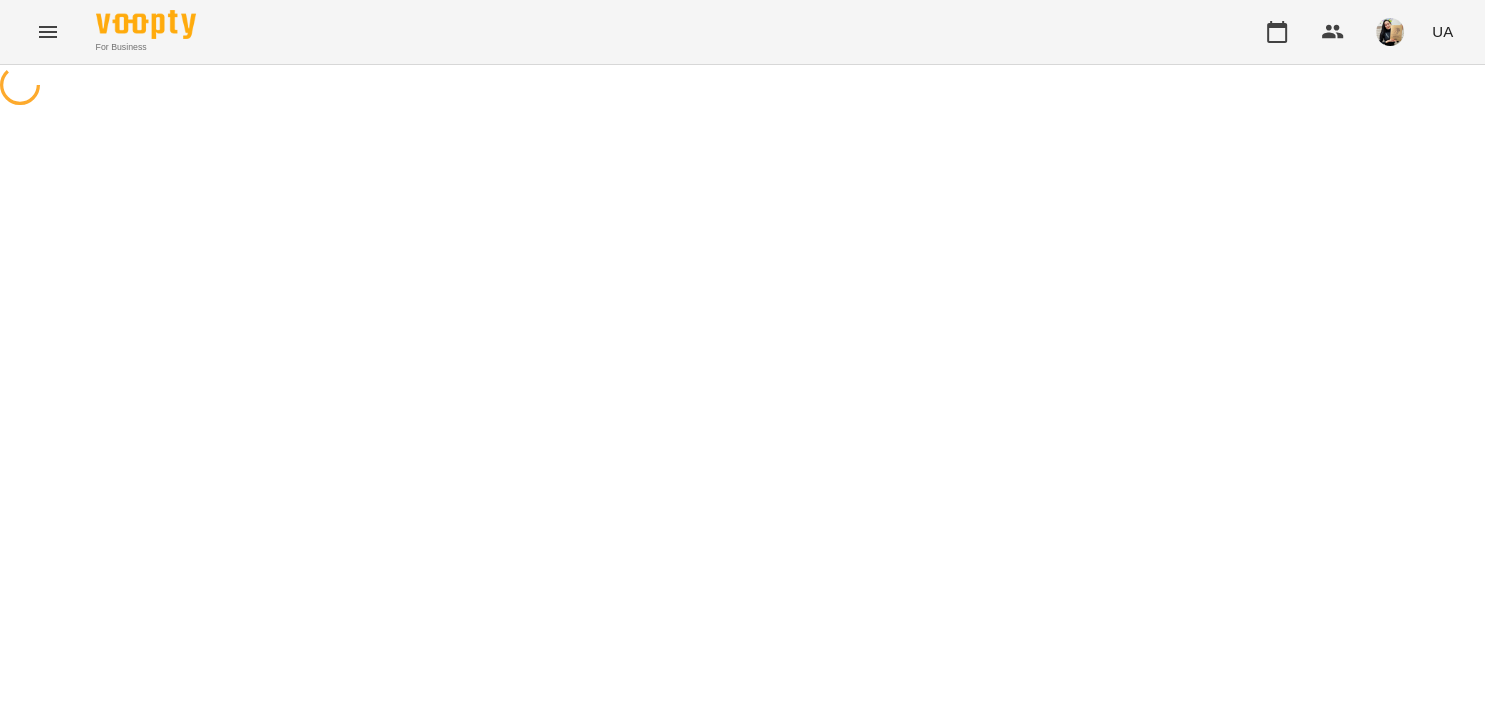 select on "**********" 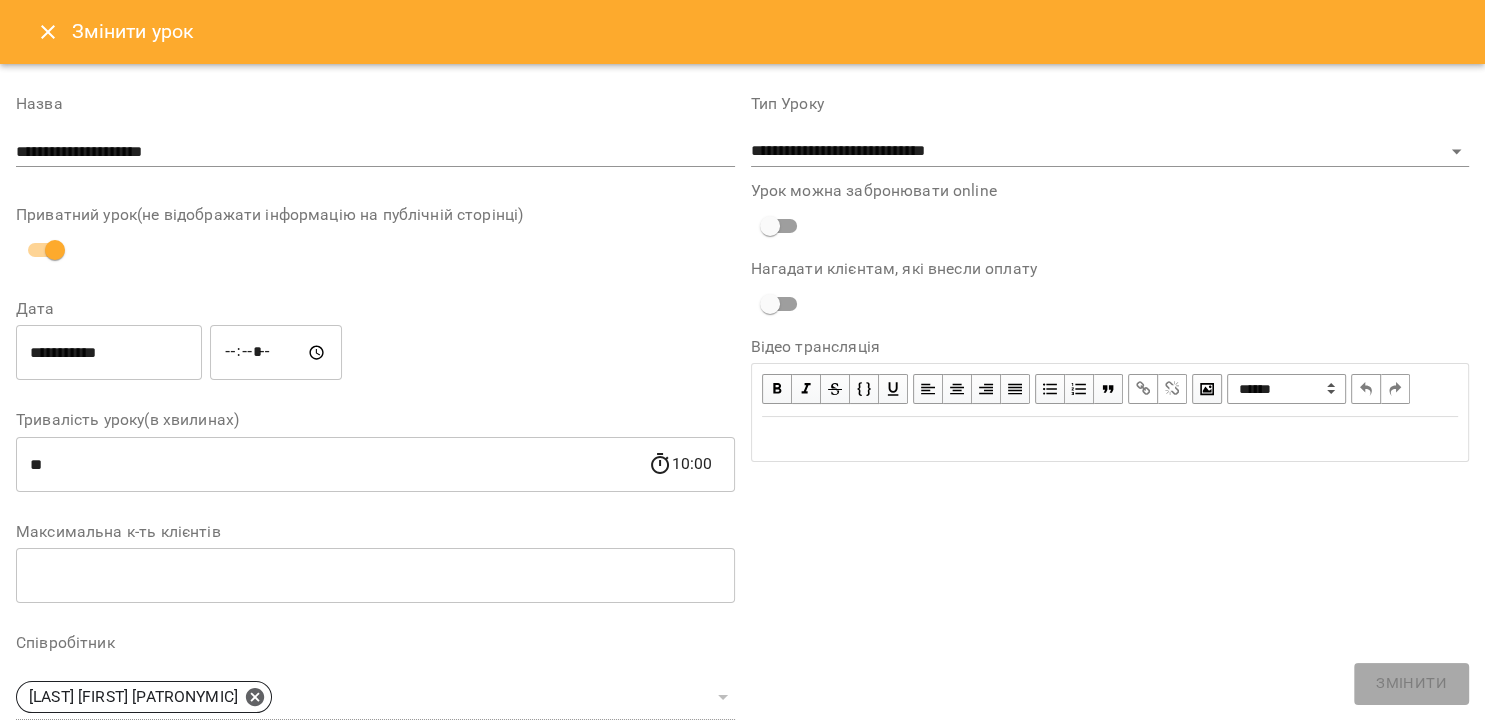 click on "*****" at bounding box center [276, 353] 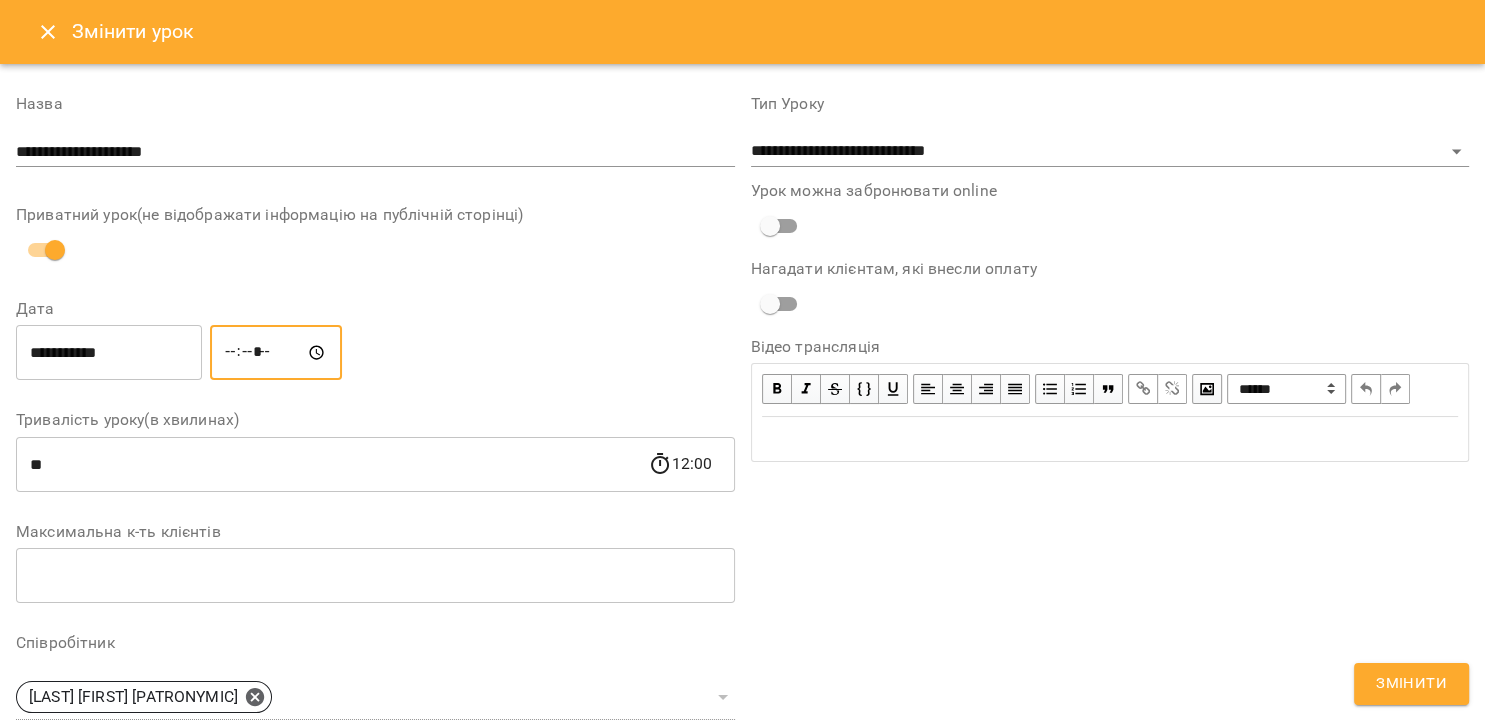 type on "*****" 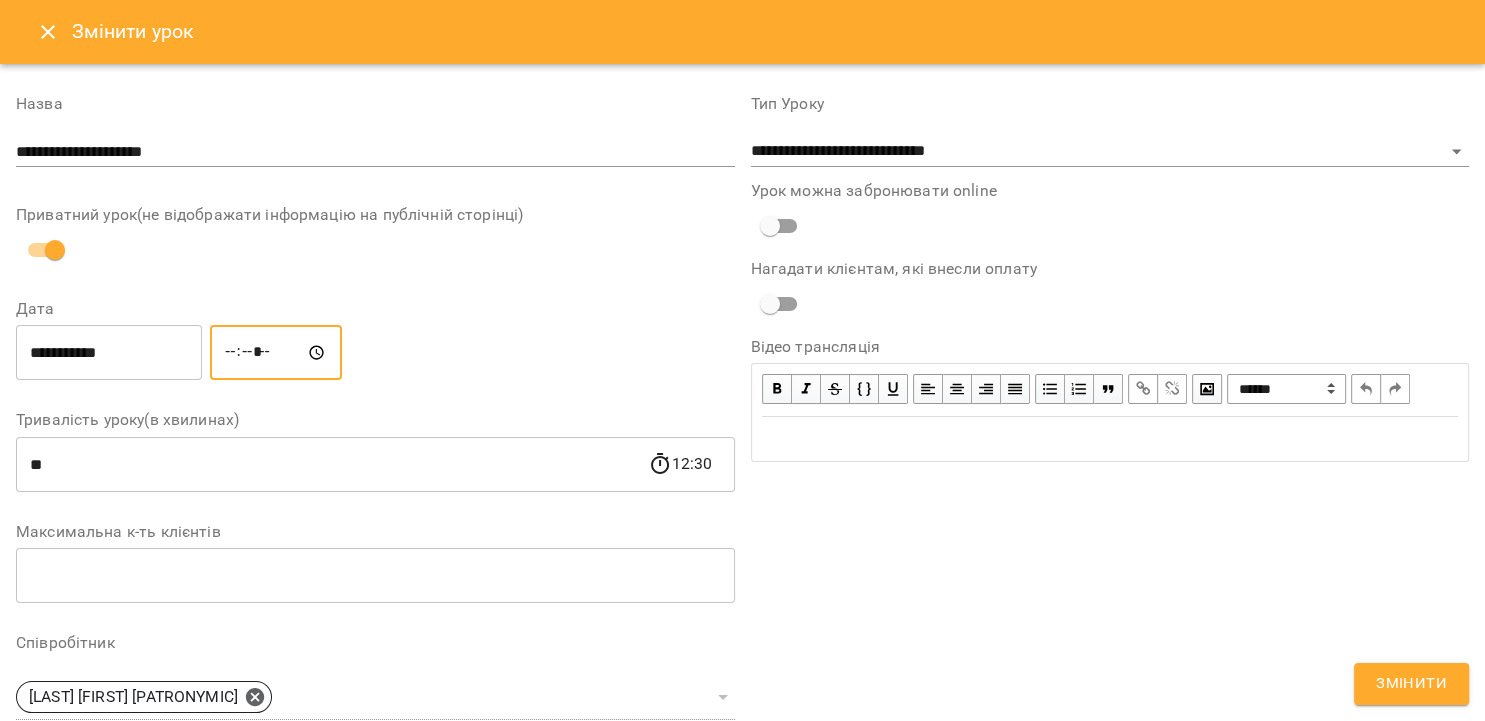 click on "Змінити" at bounding box center [1411, 684] 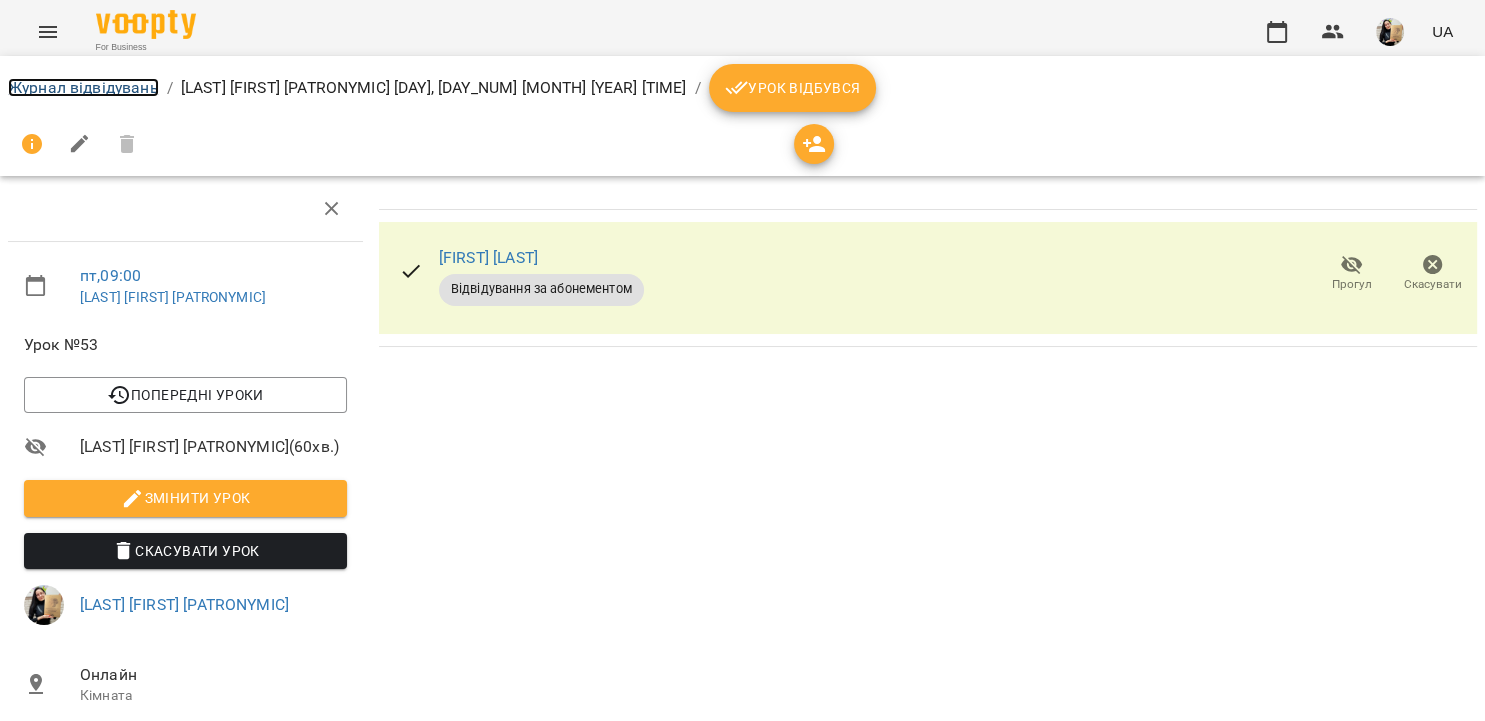 click on "Журнал відвідувань" at bounding box center (83, 87) 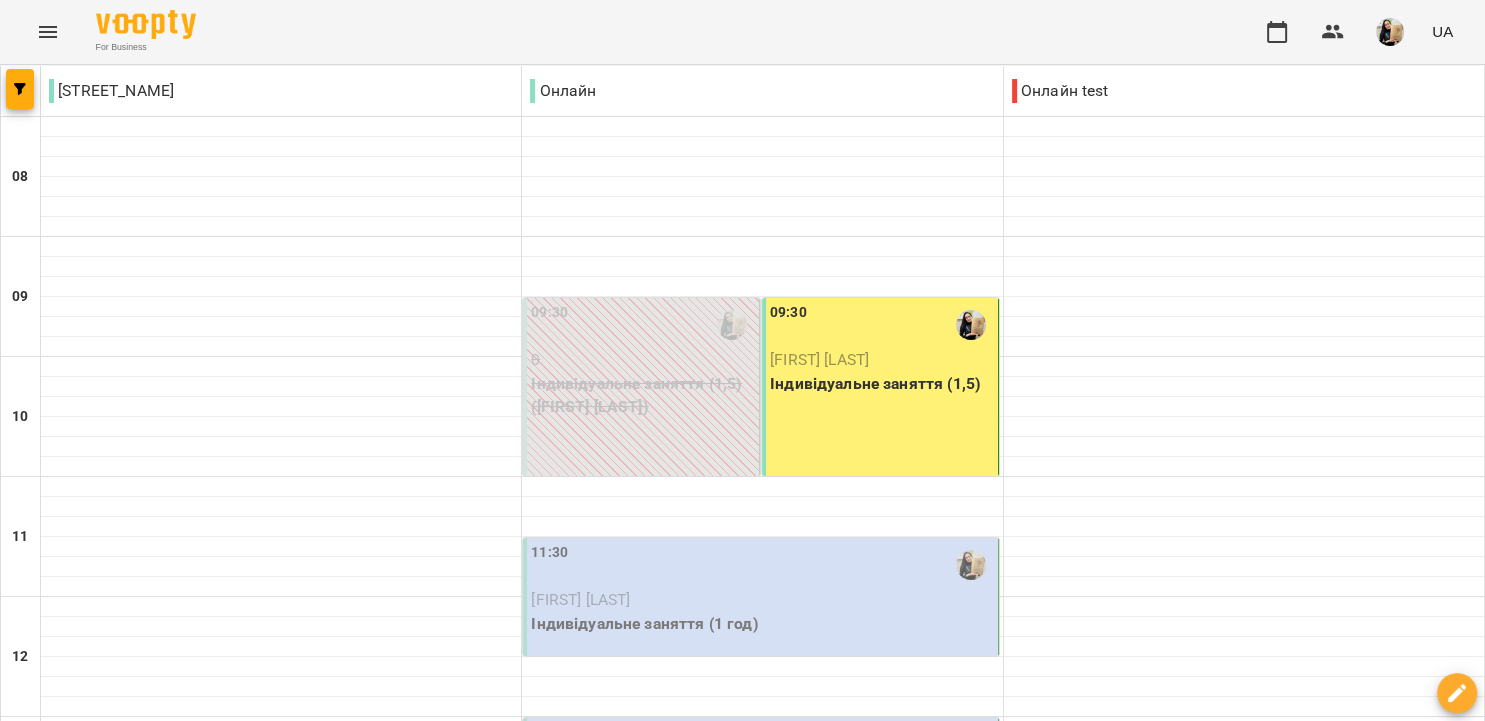 scroll, scrollTop: 0, scrollLeft: 0, axis: both 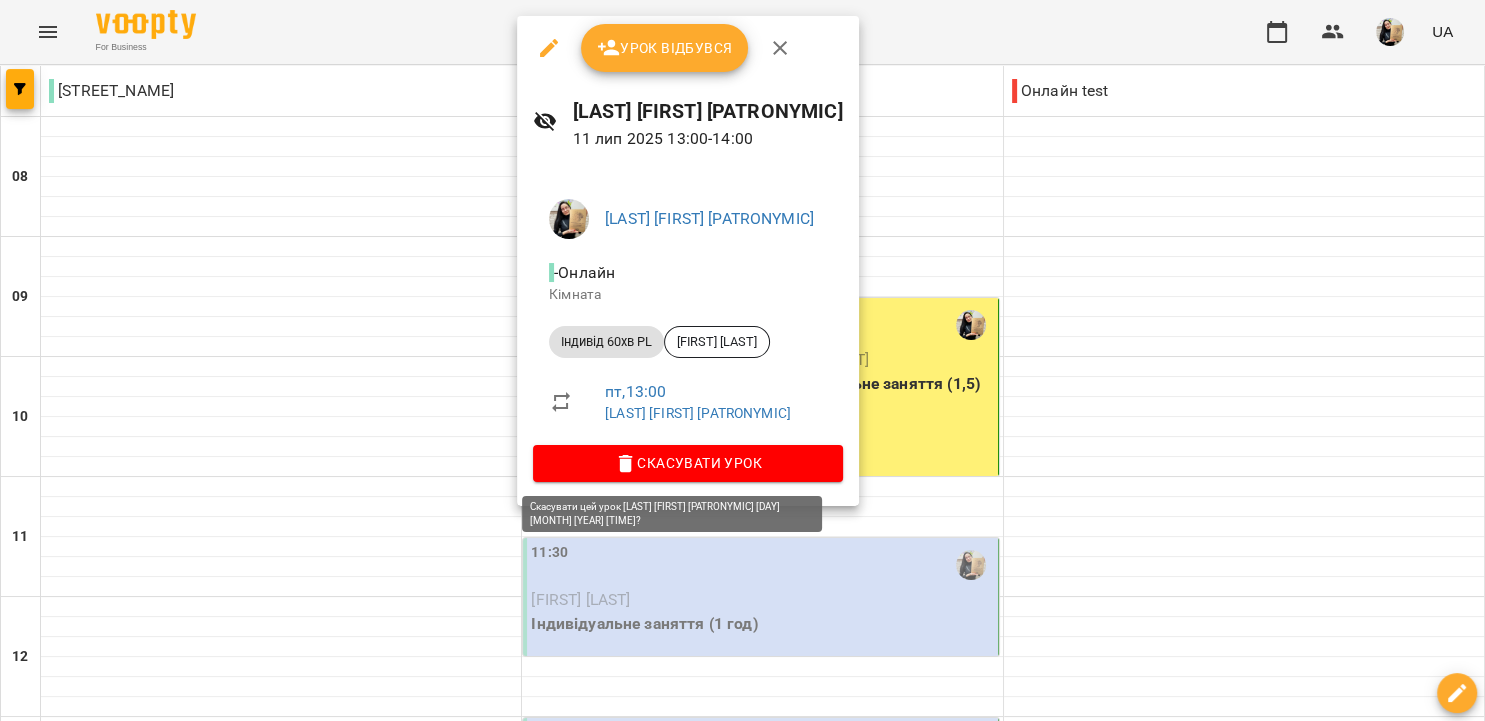 click on "Скасувати Урок" at bounding box center [688, 463] 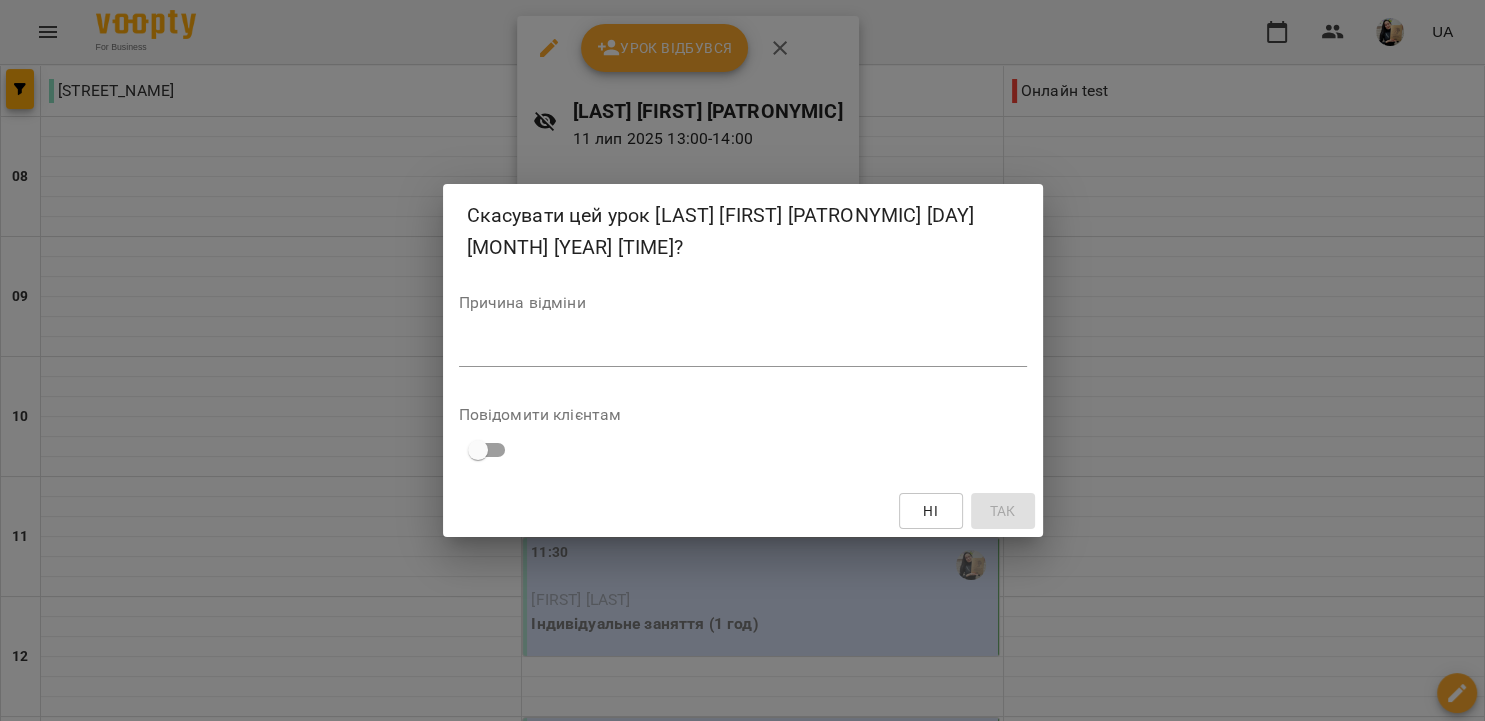 click at bounding box center (743, 350) 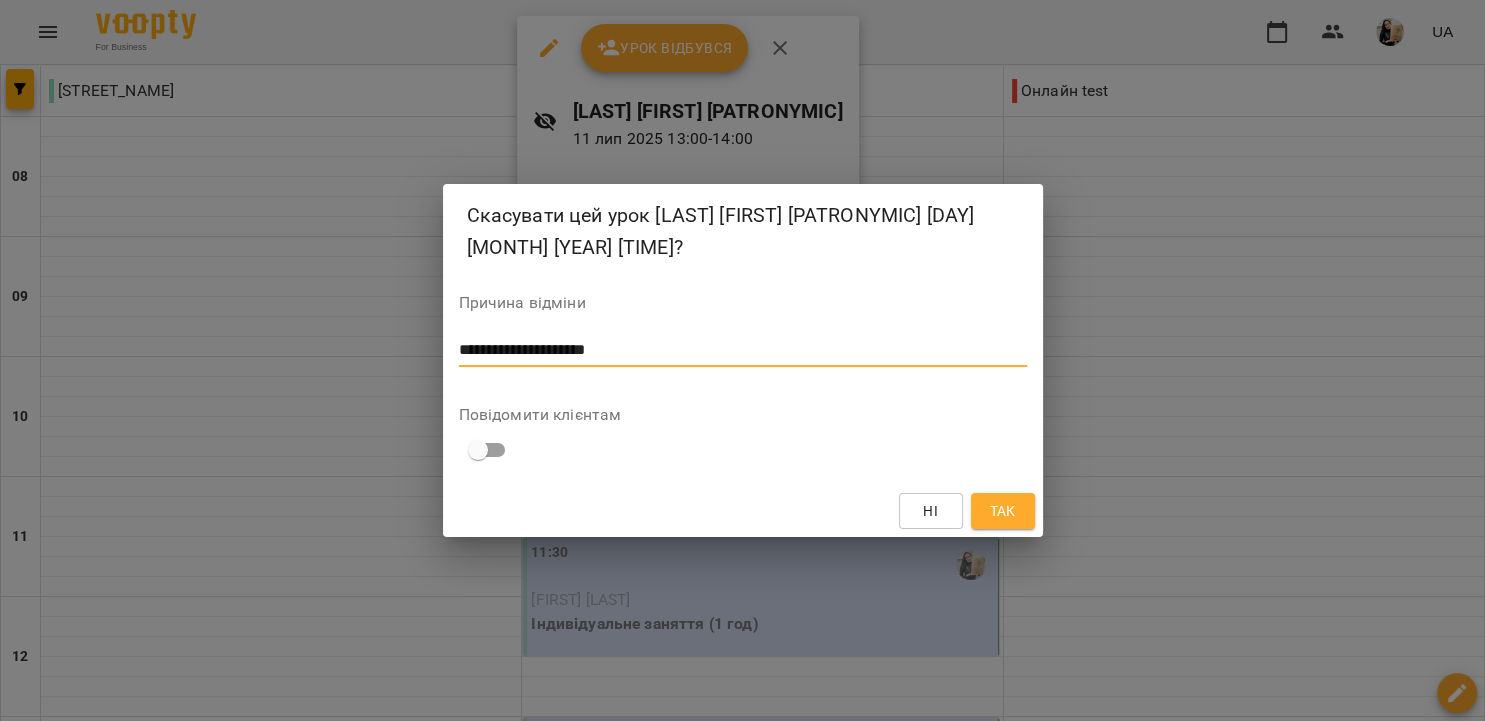 type on "**********" 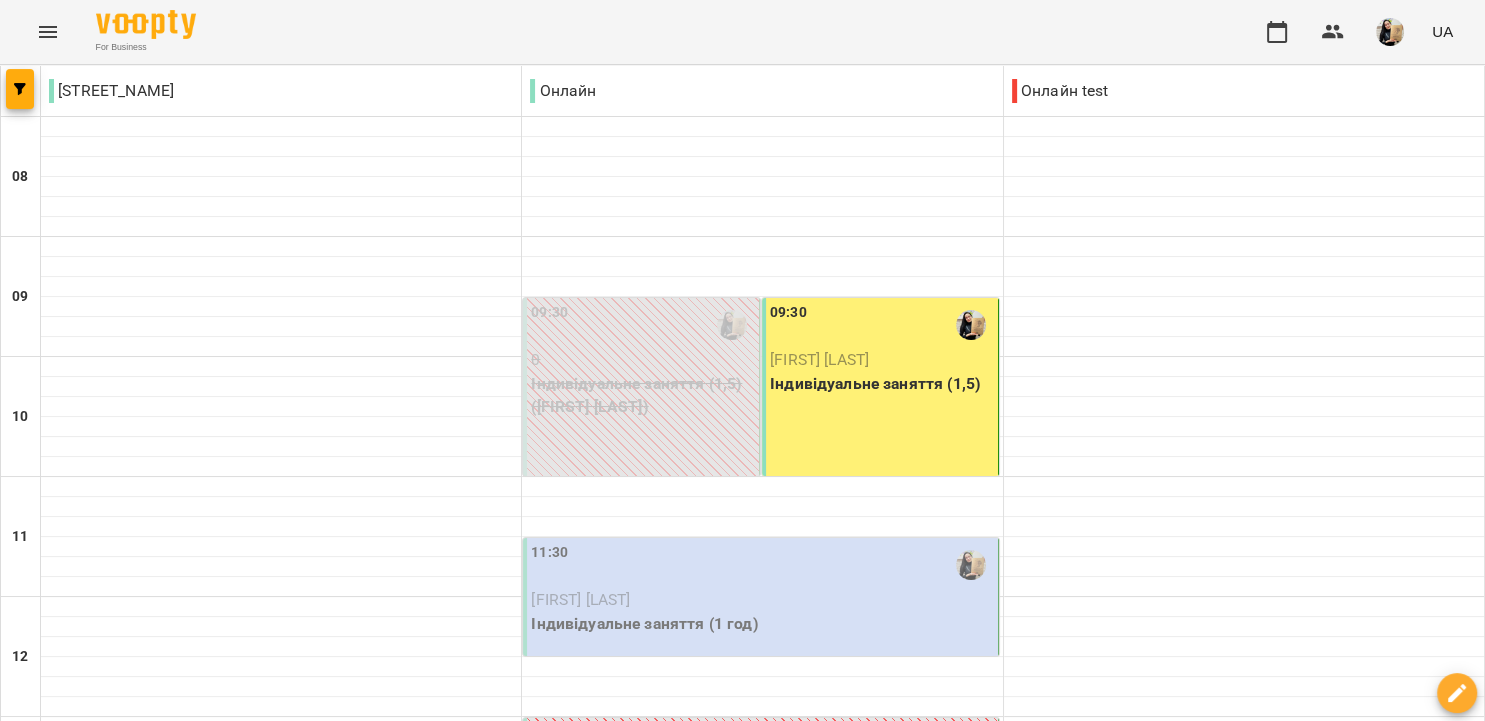 scroll, scrollTop: 806, scrollLeft: 0, axis: vertical 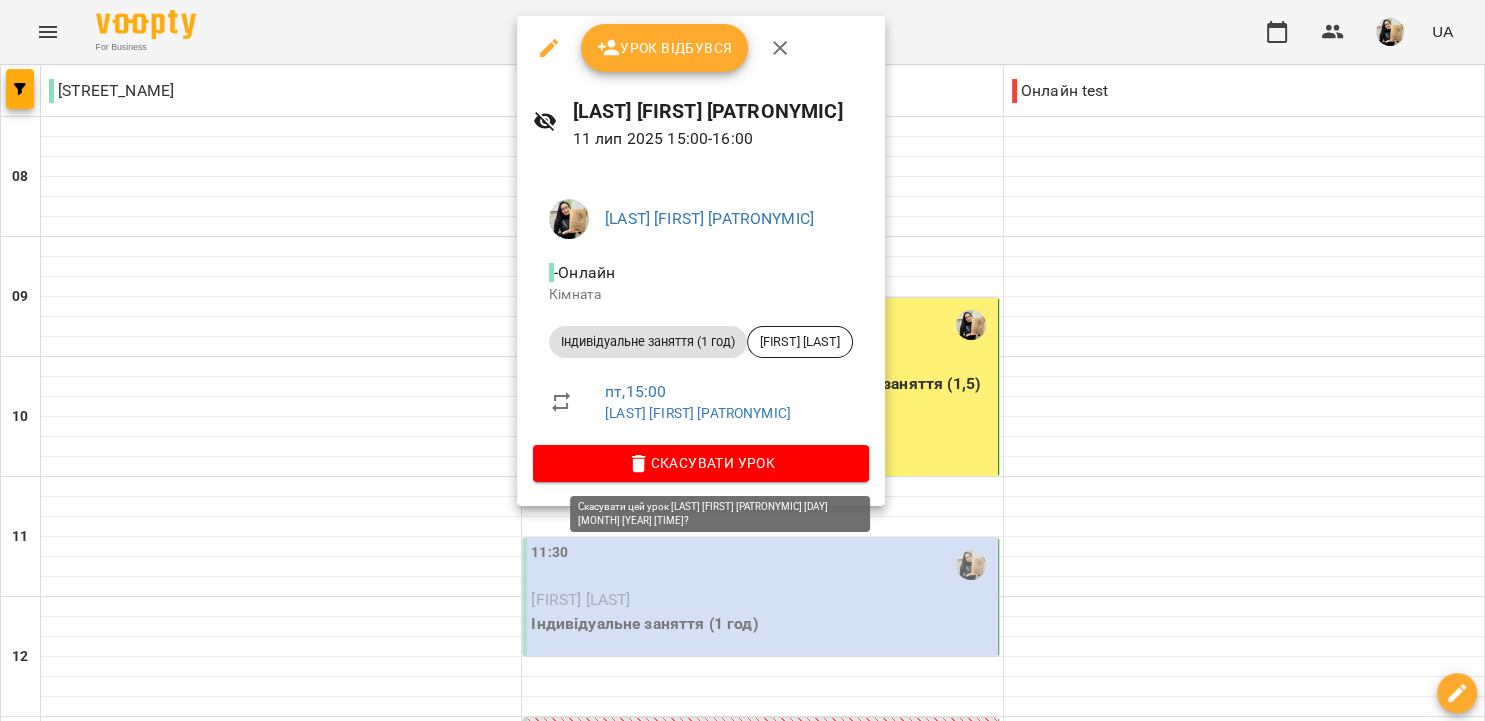 click on "Скасувати Урок" at bounding box center (701, 463) 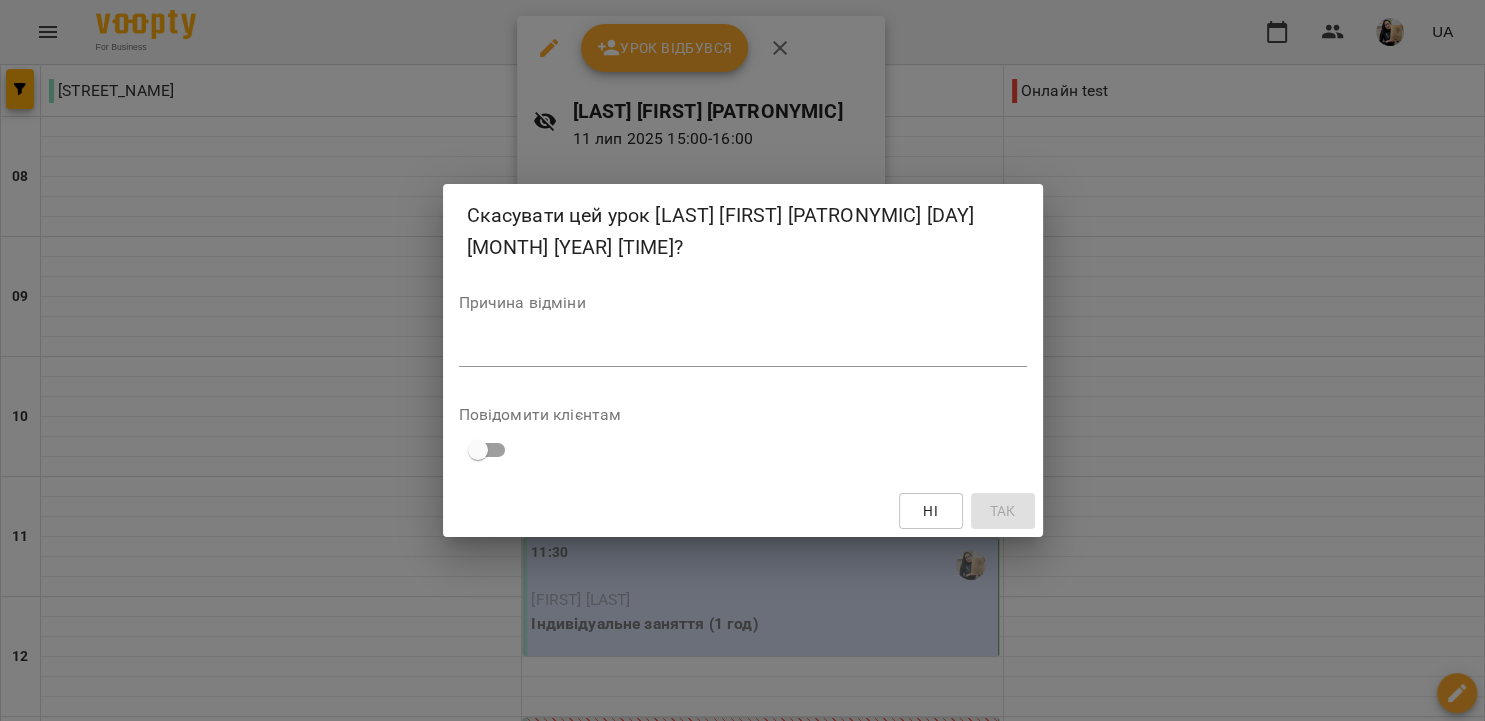 click on "*" at bounding box center [743, 351] 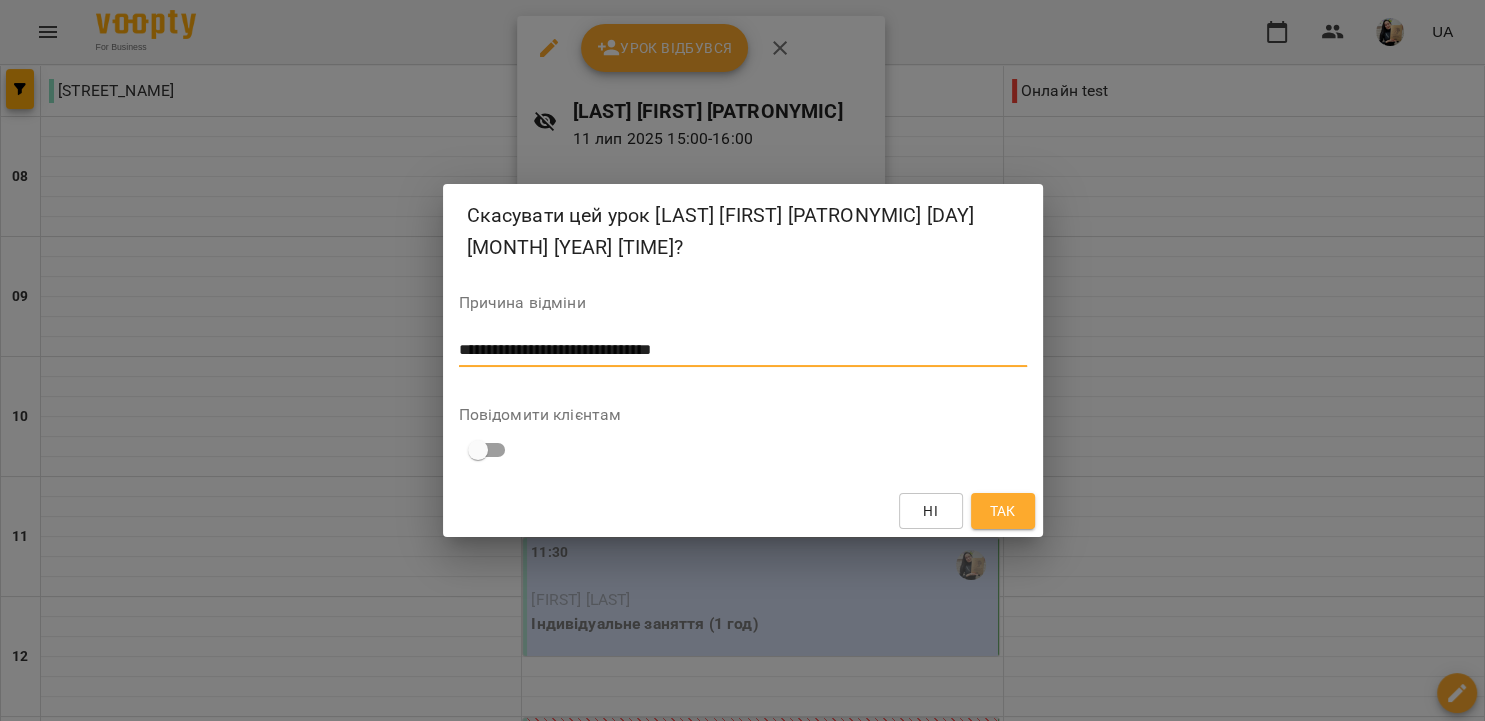 type on "**********" 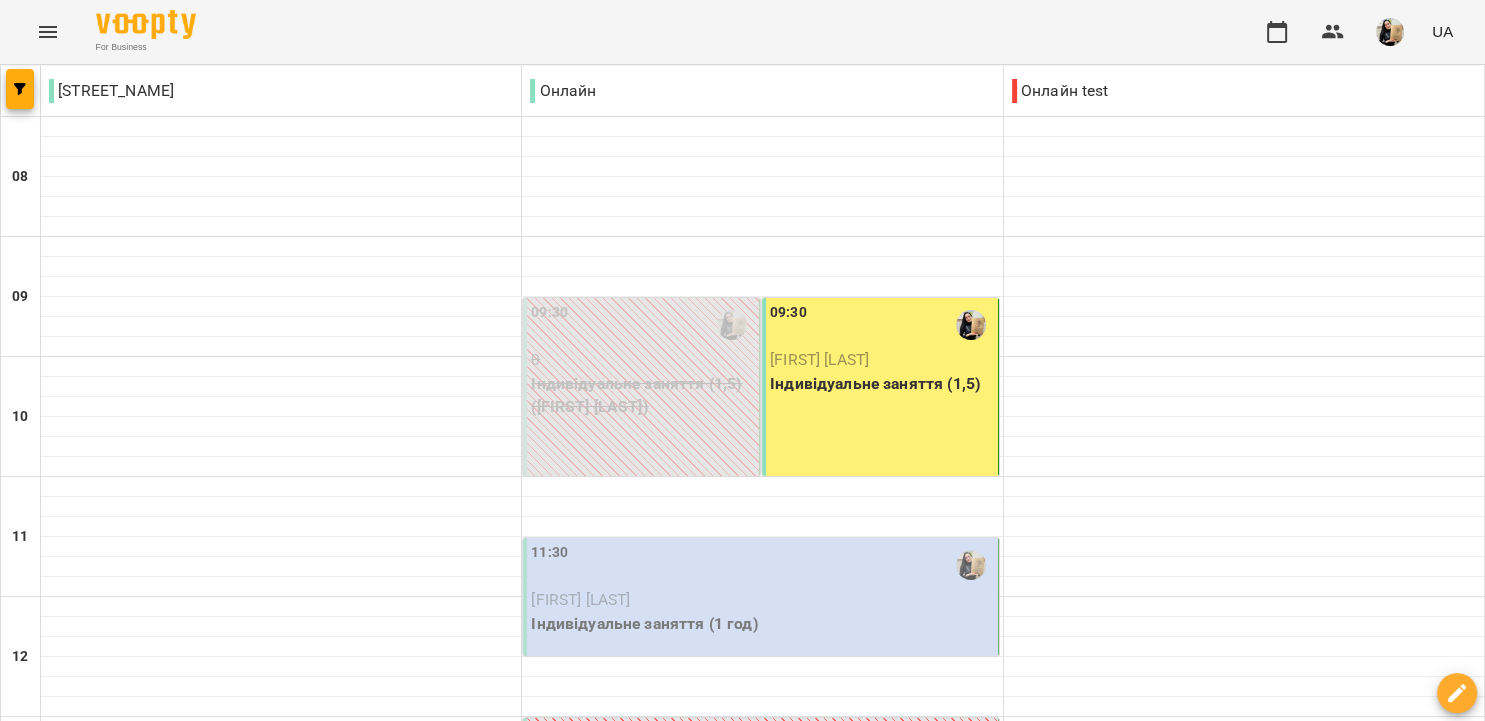 scroll, scrollTop: 1329, scrollLeft: 0, axis: vertical 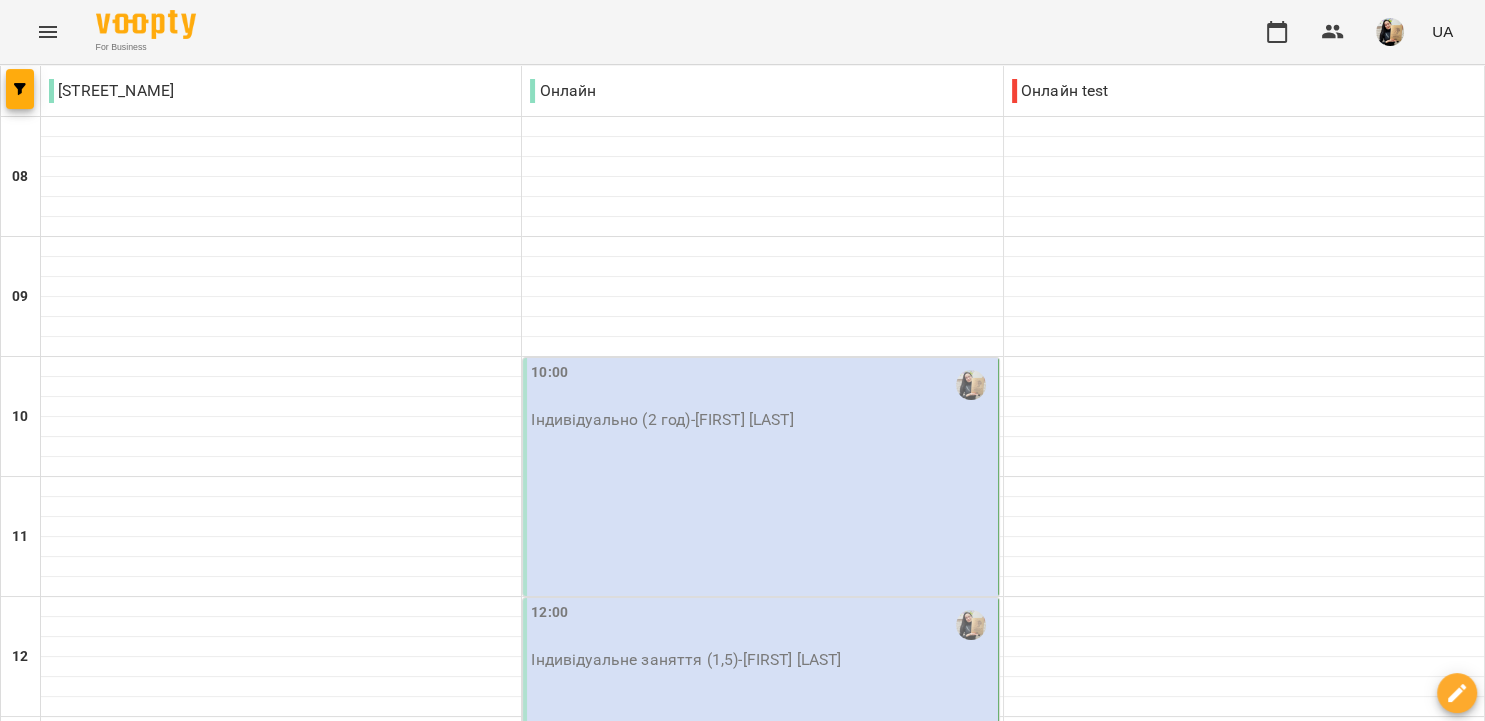 click on "Індивідуальне заняття (1,5) - [FIRST] [LAST]" at bounding box center [762, 660] 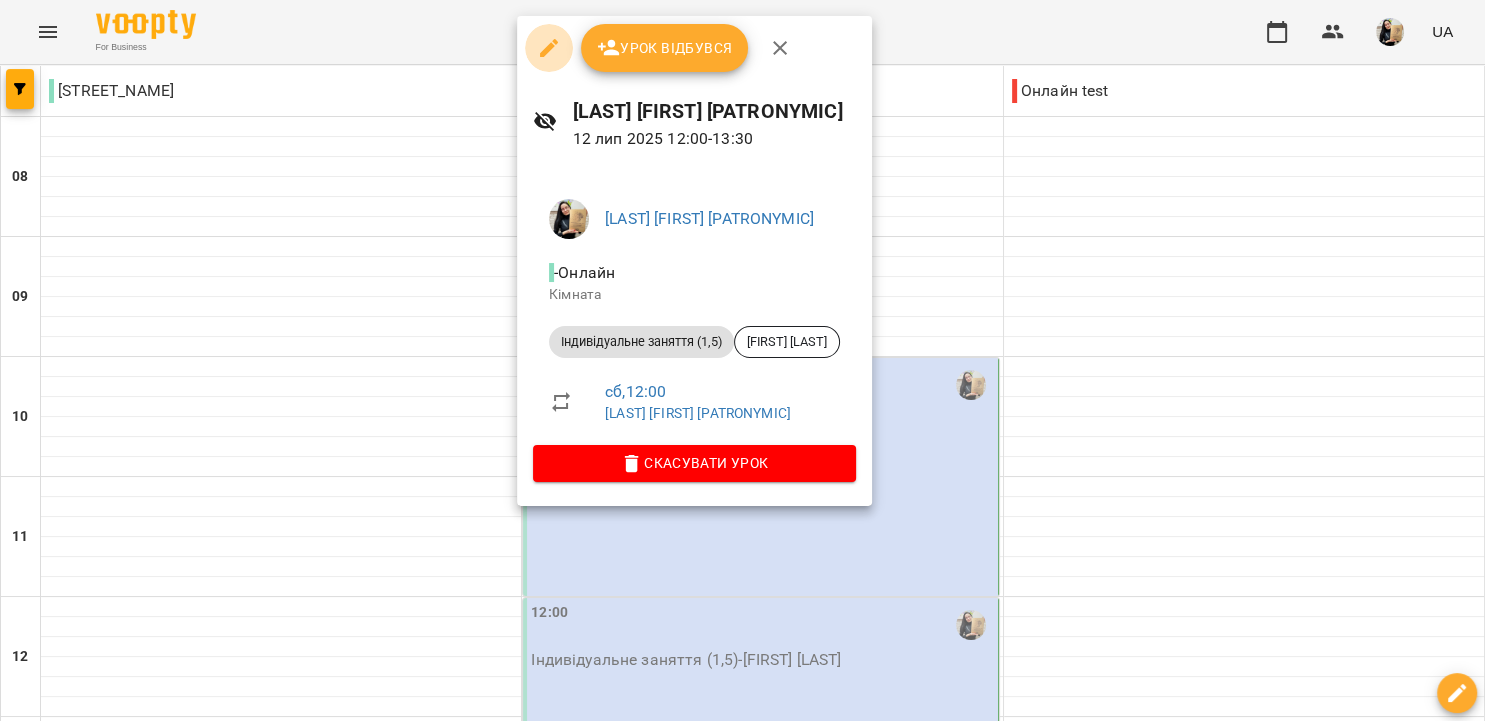 click at bounding box center (549, 48) 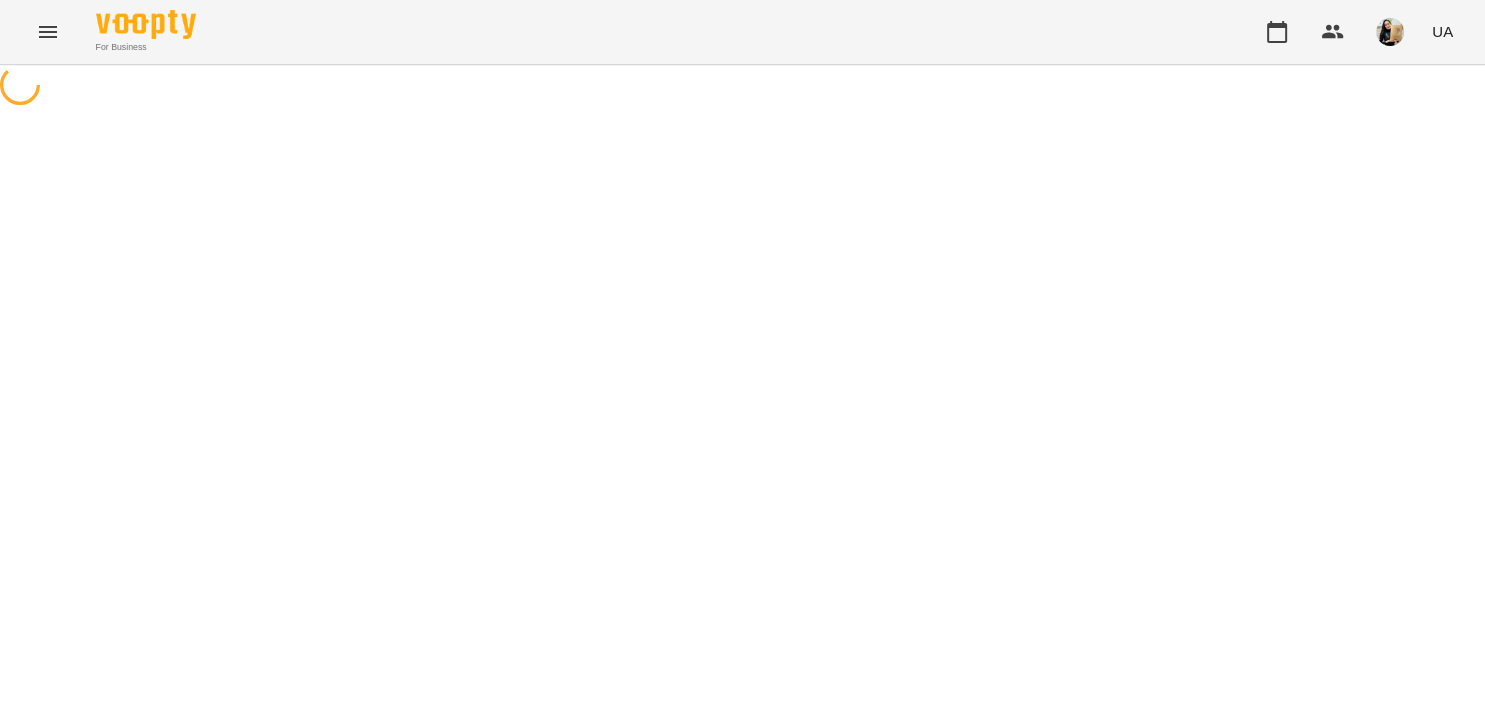 select on "**********" 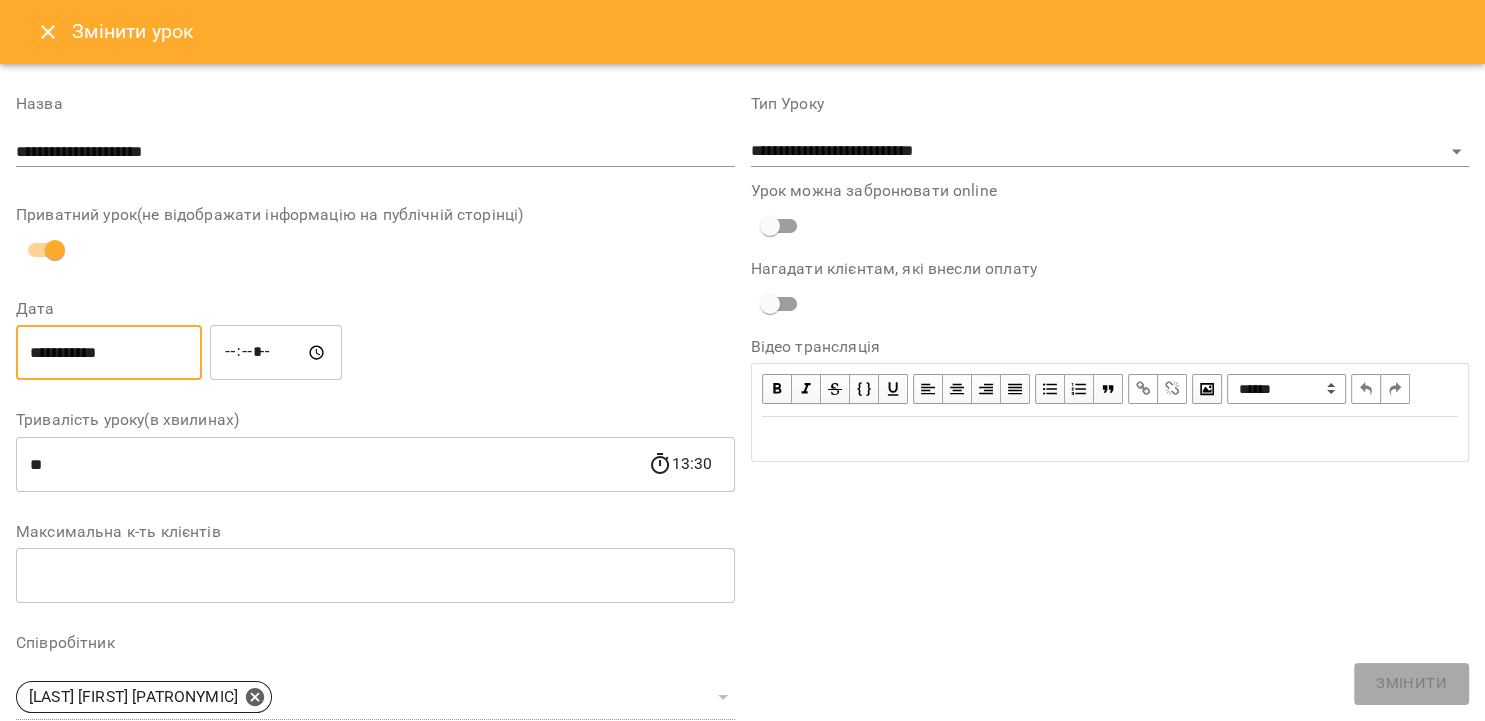 click on "**********" at bounding box center (109, 353) 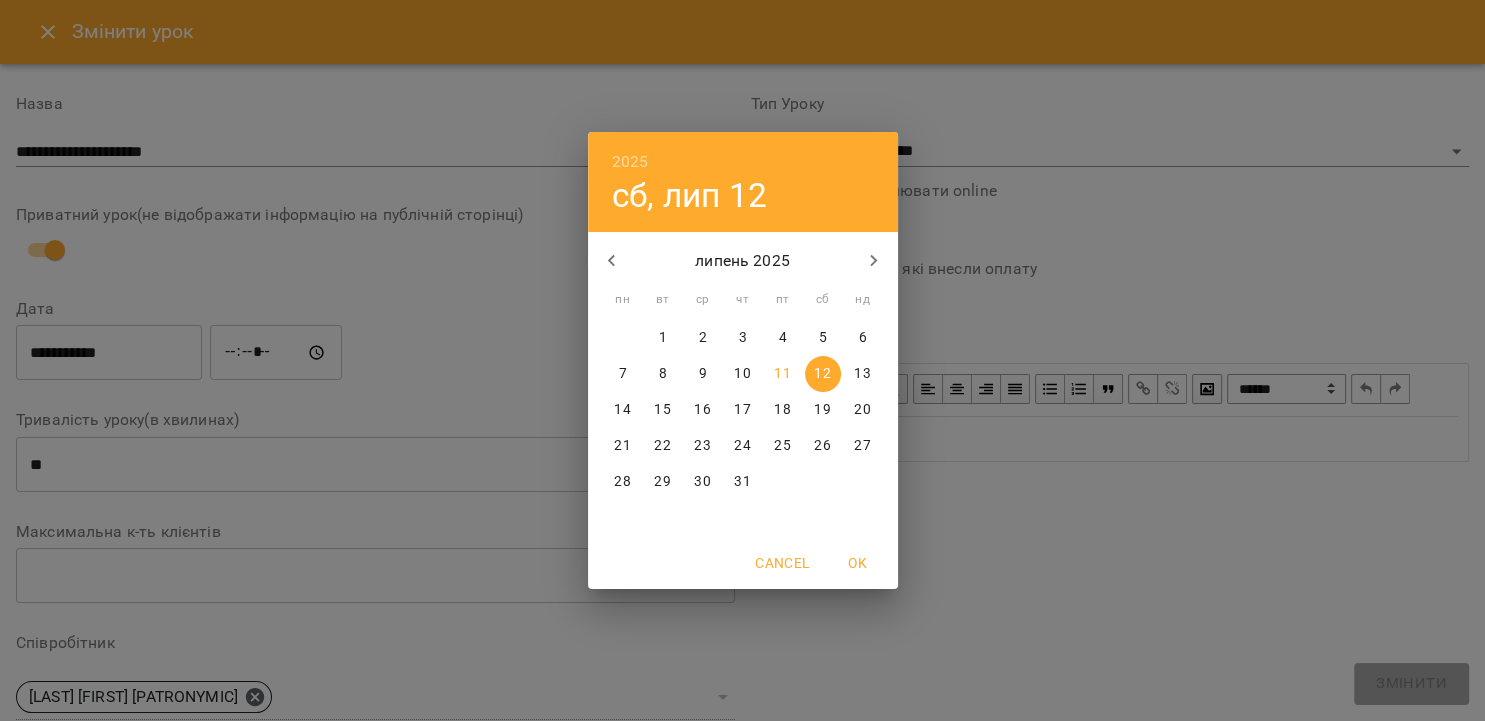 click on "11" at bounding box center [782, 374] 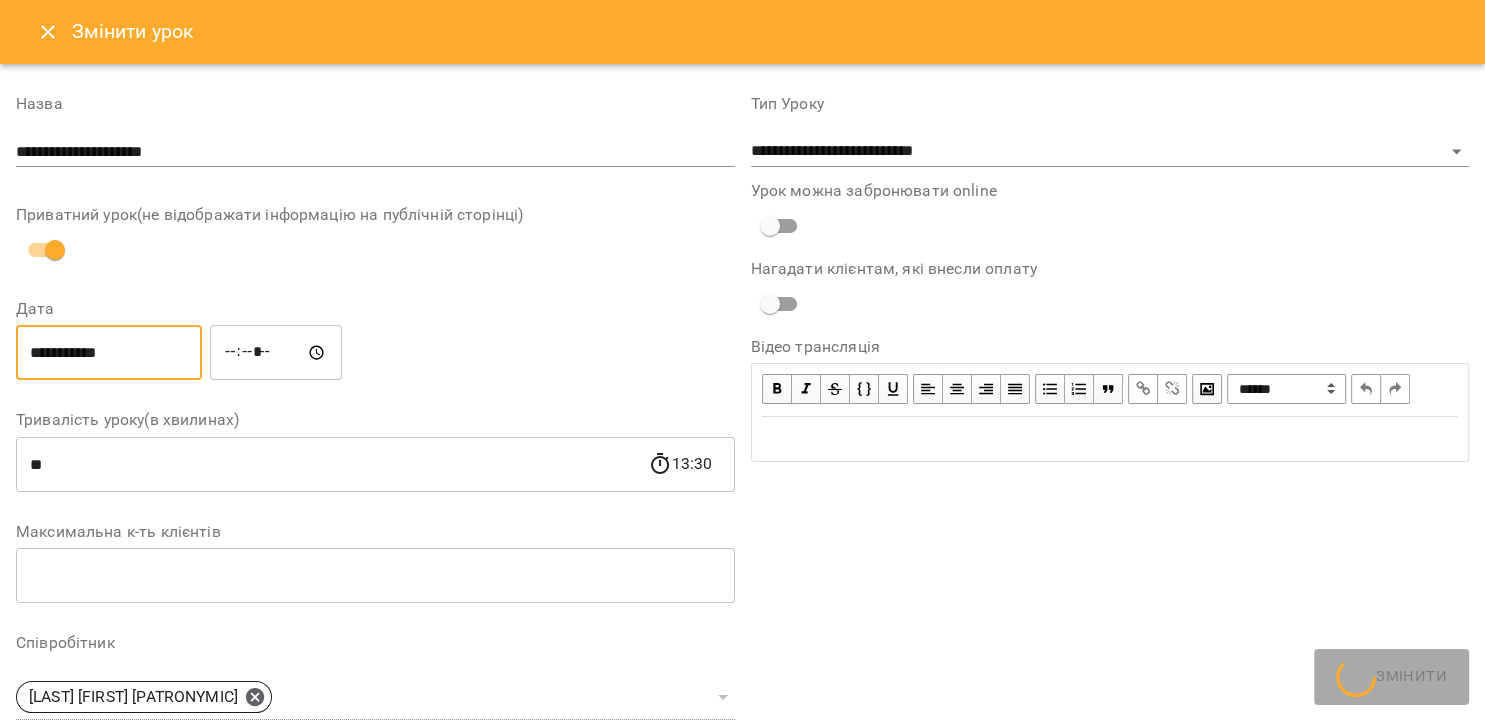 type on "**********" 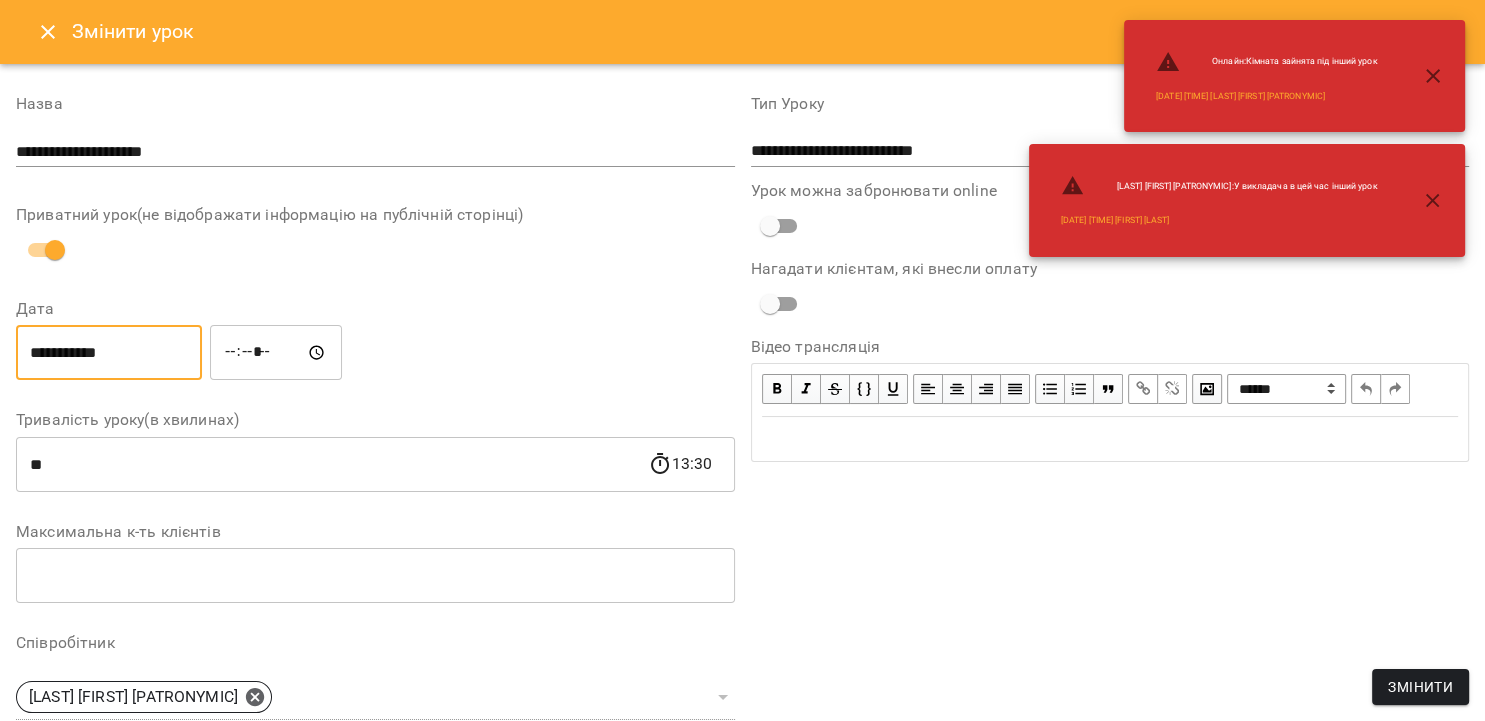 click on "*****" at bounding box center [276, 353] 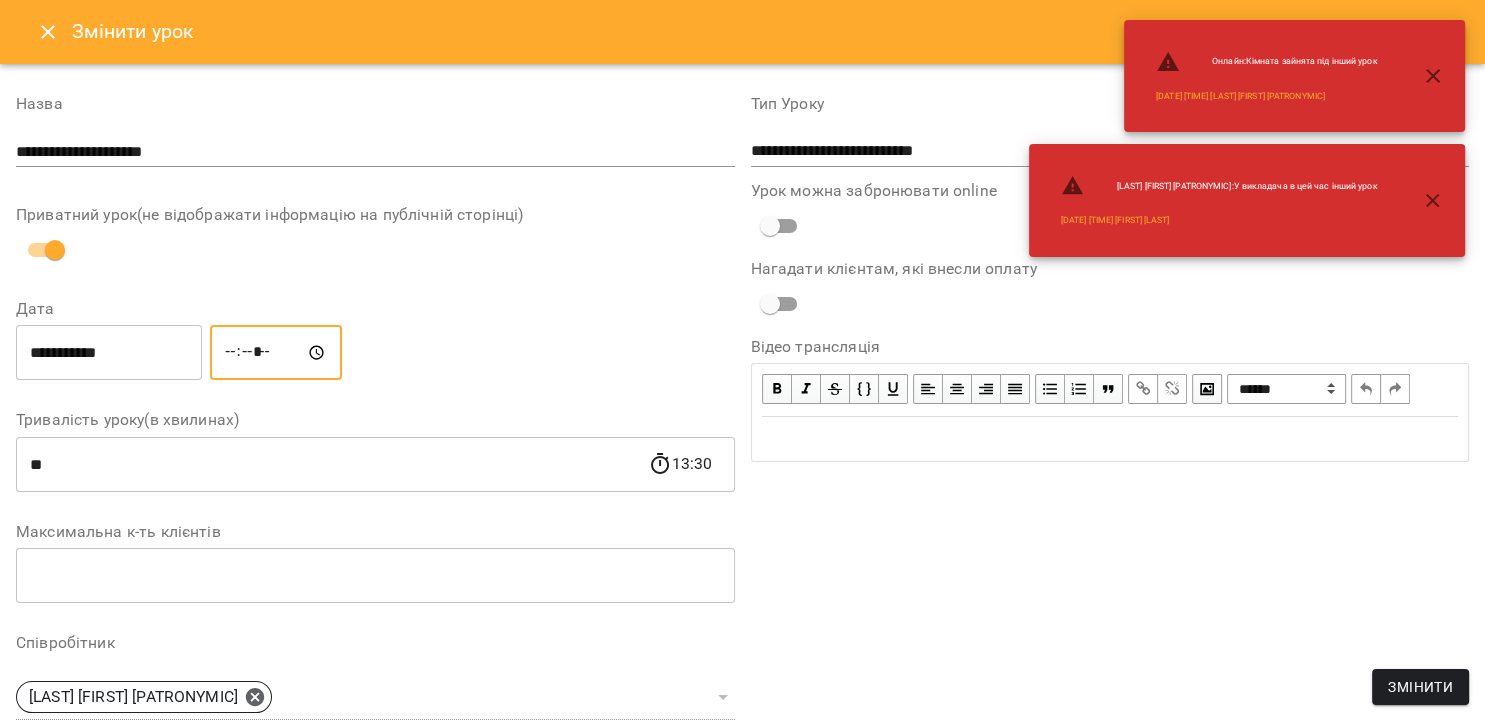 click on "*****" at bounding box center (276, 353) 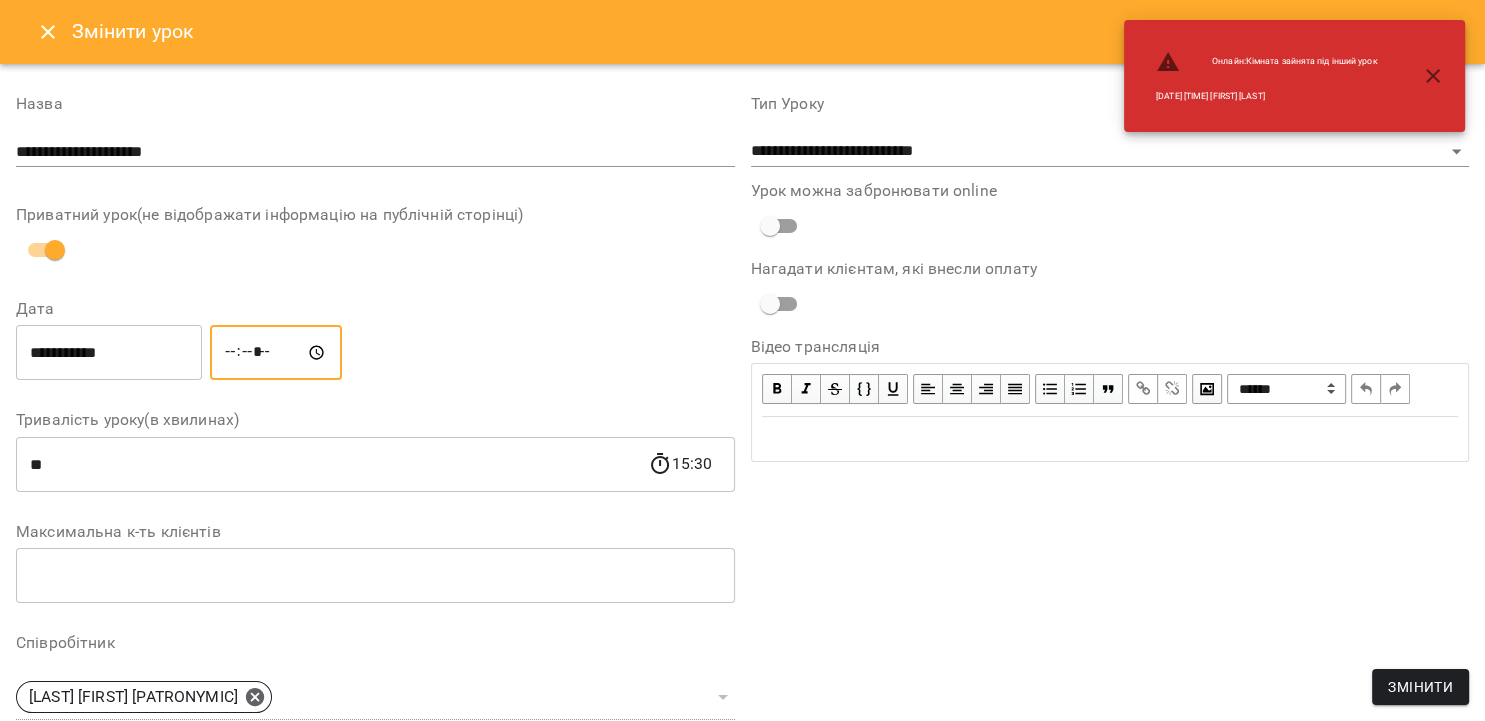 type on "*****" 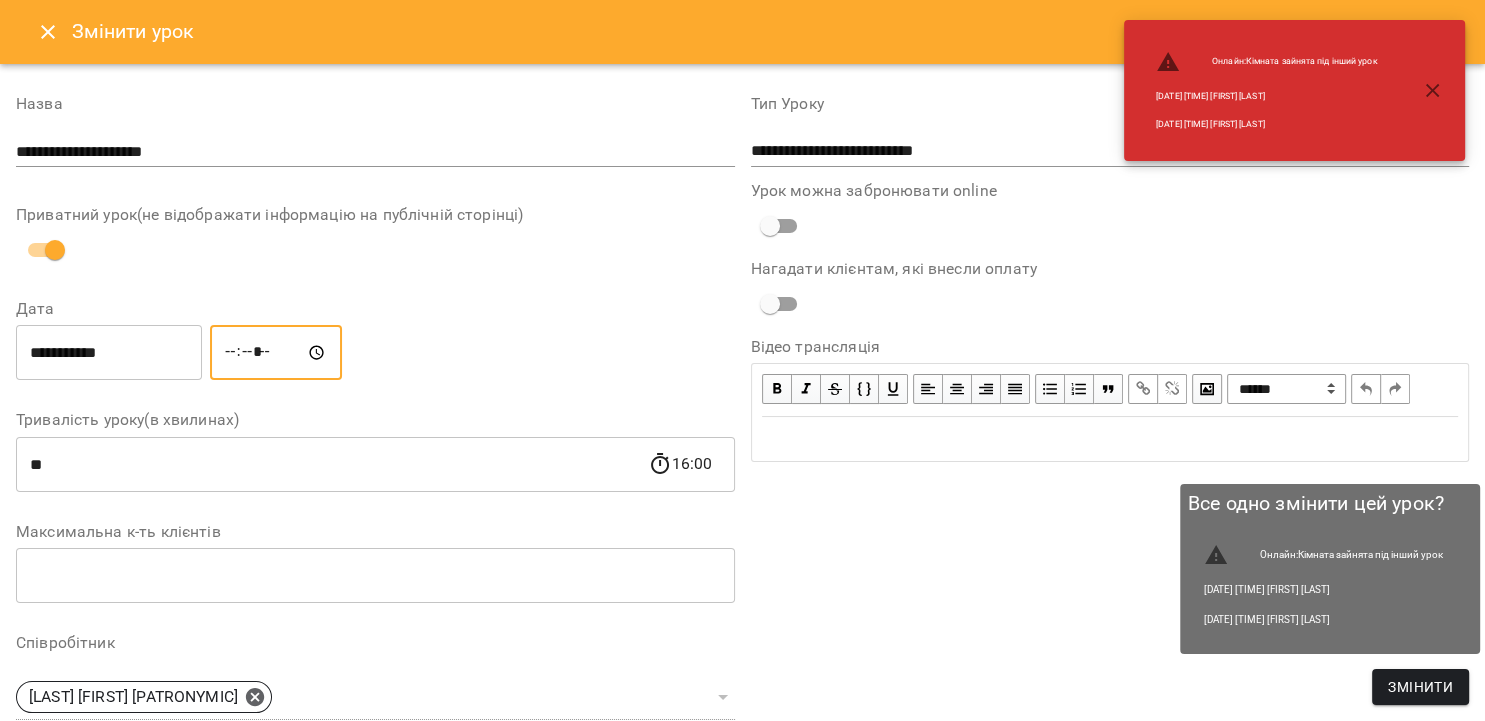 click on "Змінити" at bounding box center (1420, 687) 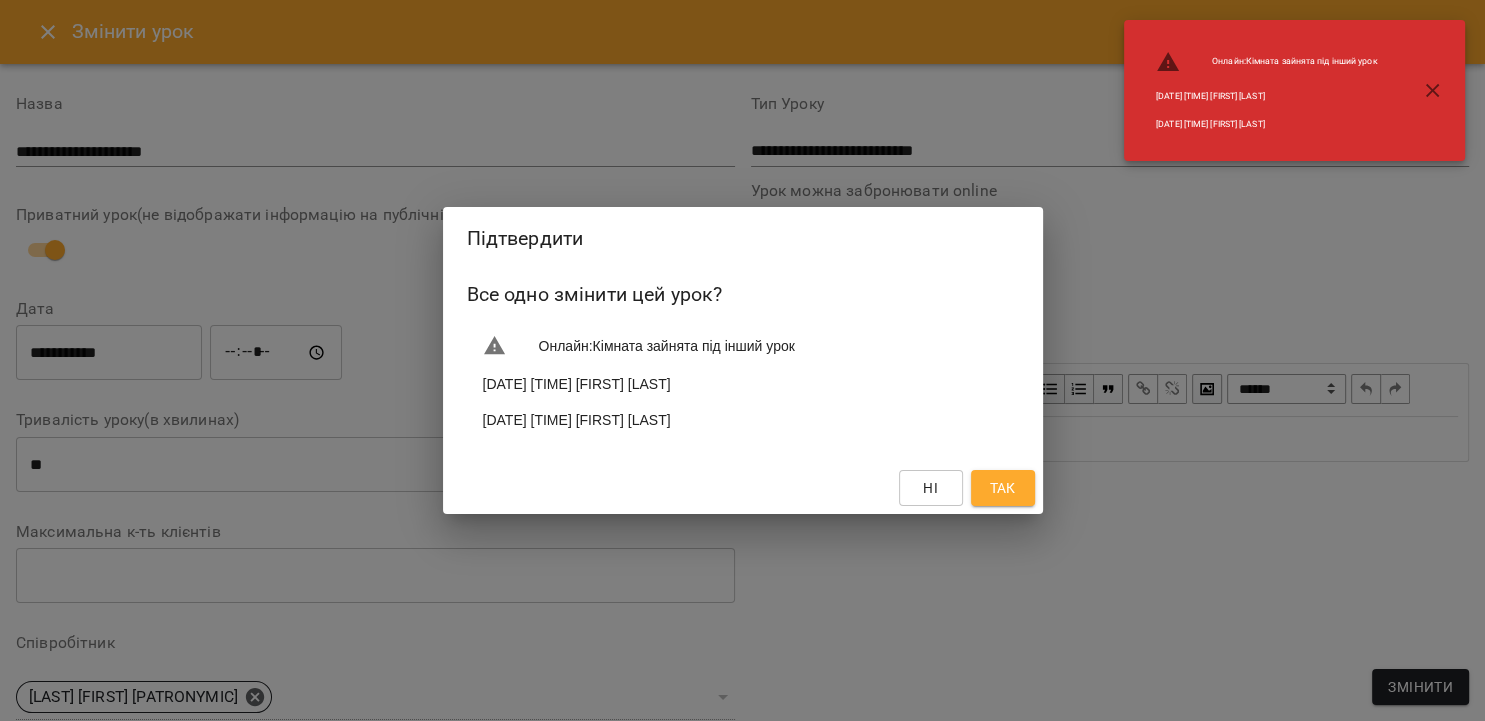 click on "Так" at bounding box center [1002, 488] 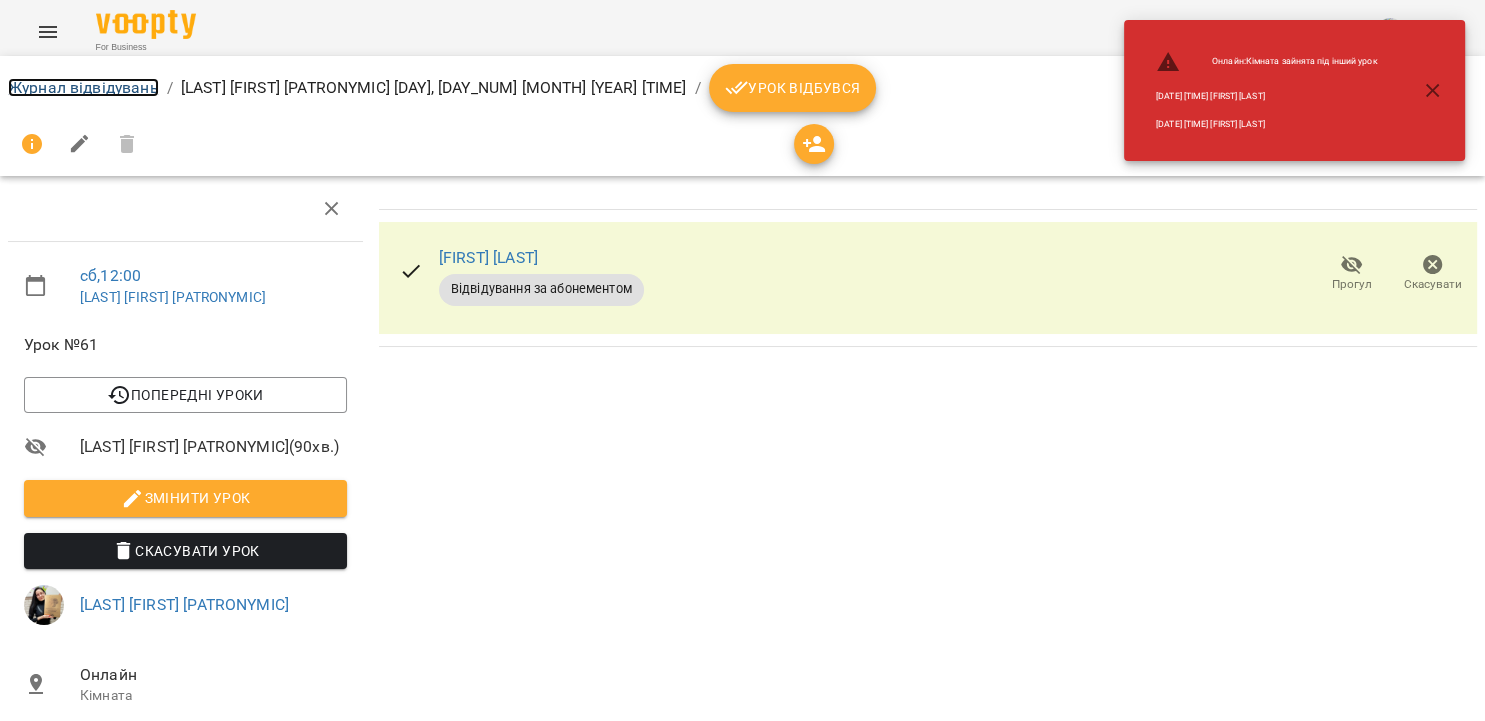 click on "Журнал відвідувань" at bounding box center (83, 87) 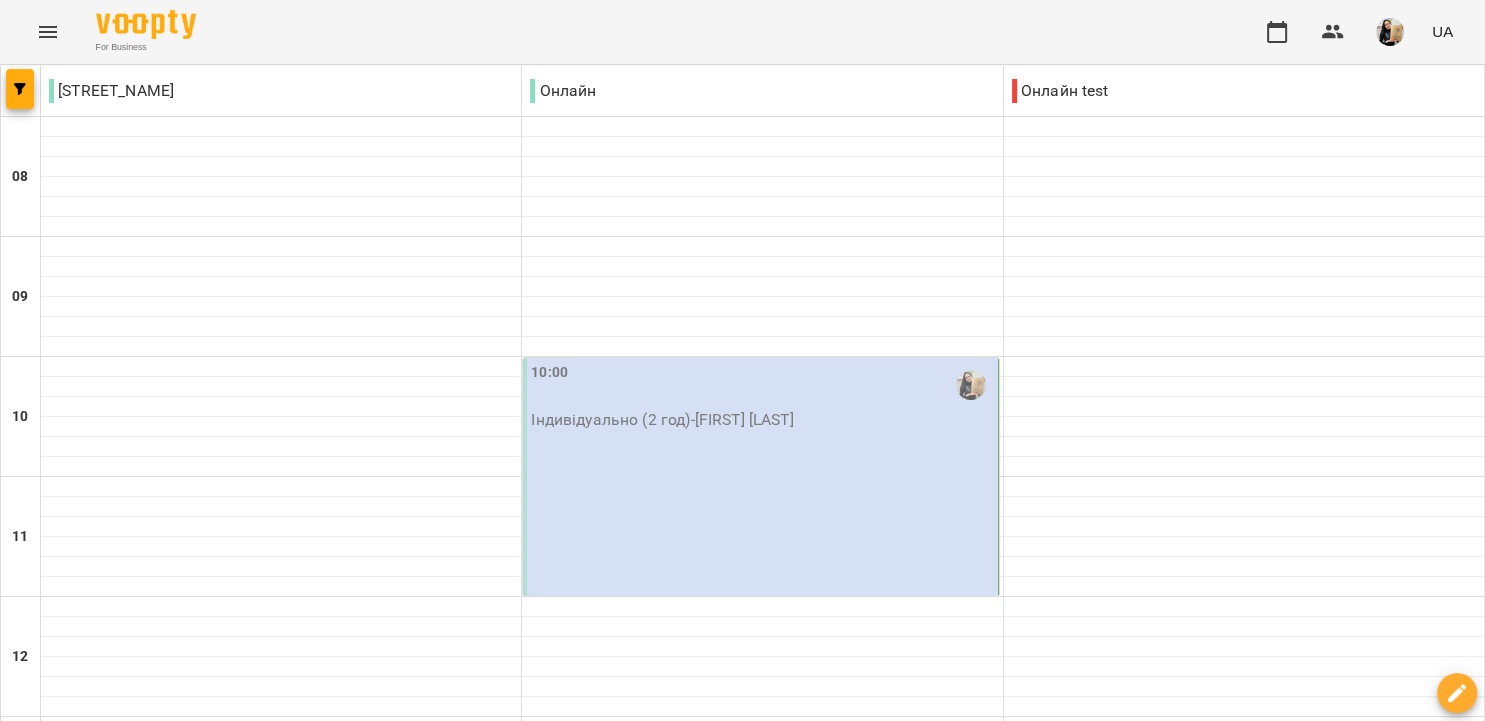 scroll, scrollTop: 230, scrollLeft: 0, axis: vertical 